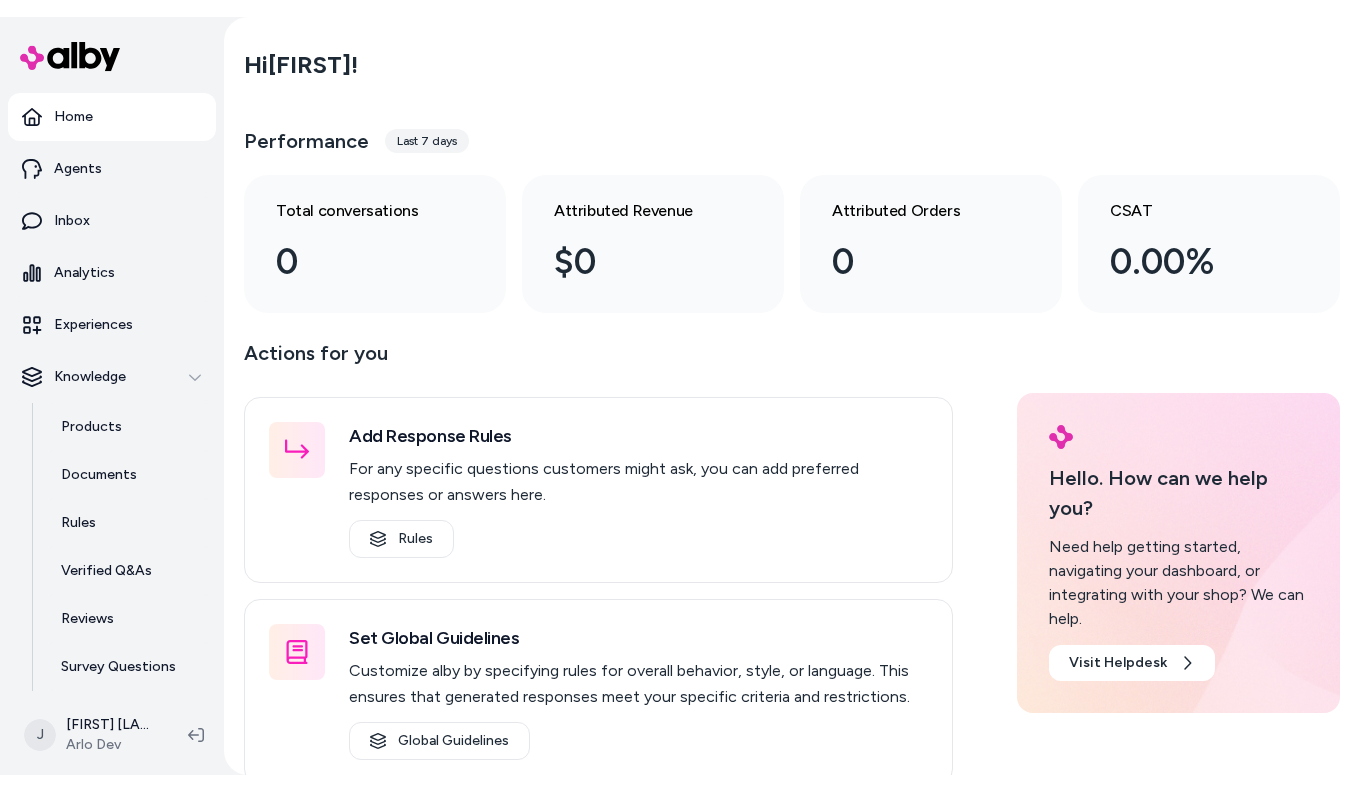scroll, scrollTop: 0, scrollLeft: 0, axis: both 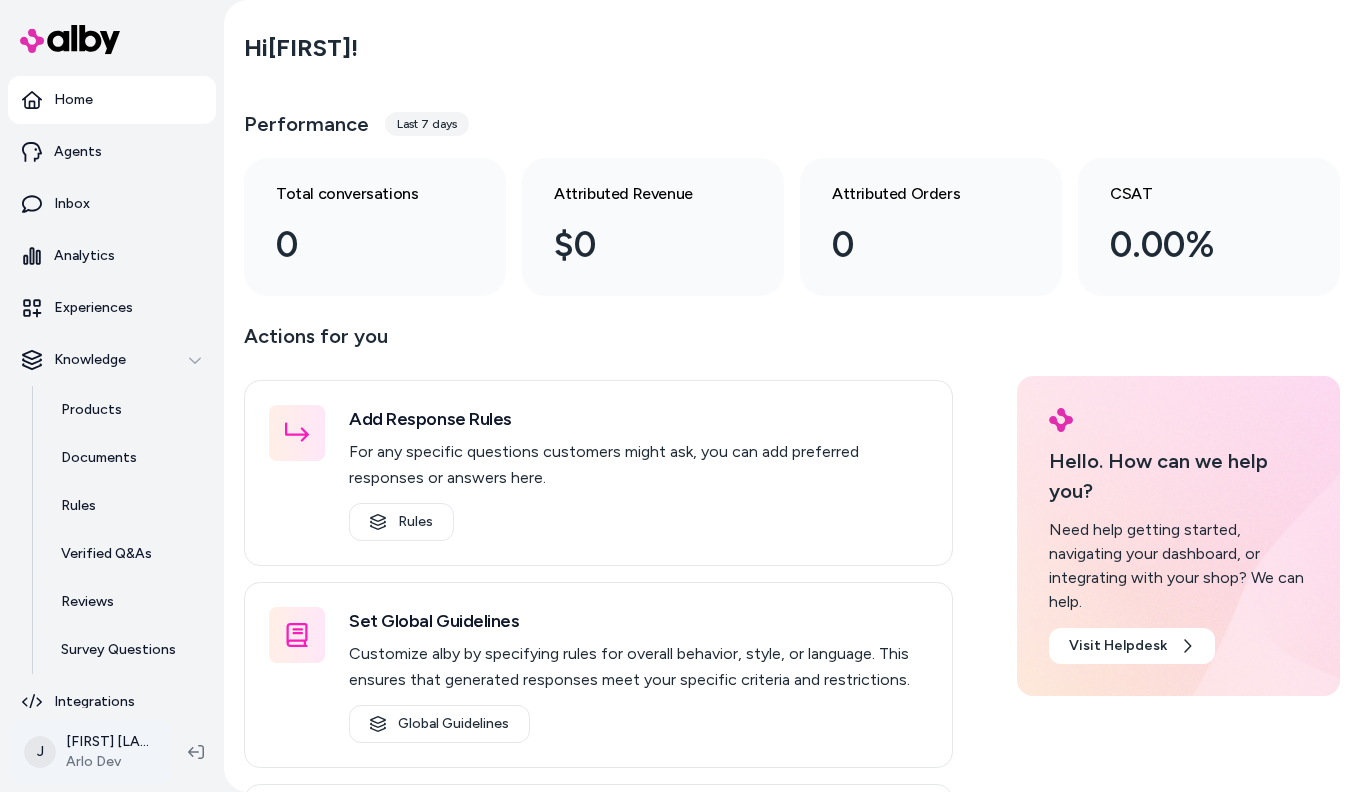 click on "Home Agents Inbox Analytics Experiences Knowledge Products Documents Rules Verified Q&As Reviews Survey Questions Integrations J [FIRST] [LAST] Arlo Dev Hi  [FIRST] ! Performance Last 7 days Total conversations   0 Attributed Revenue   $0 Attributed Orders   0 CSAT   0.00% Actions for you Add Response Rules For any specific questions customers might ask, you can add preferred responses or answers here. Rules Set Global Guidelines Customize alby by specifying rules for overall behavior, style, or language. This ensures that generated responses meet your specific criteria and restrictions. Global Guidelines Configure Experiences Control the shopper-facing experience by choosing where alby appears, the types of questions alby can answer (skills), and customizing the look and feel. Experiences Hello. How can we help you? Need help getting started, navigating your dashboard, or integrating with your shop? We can help. Visit Helpdesk" at bounding box center (680, 396) 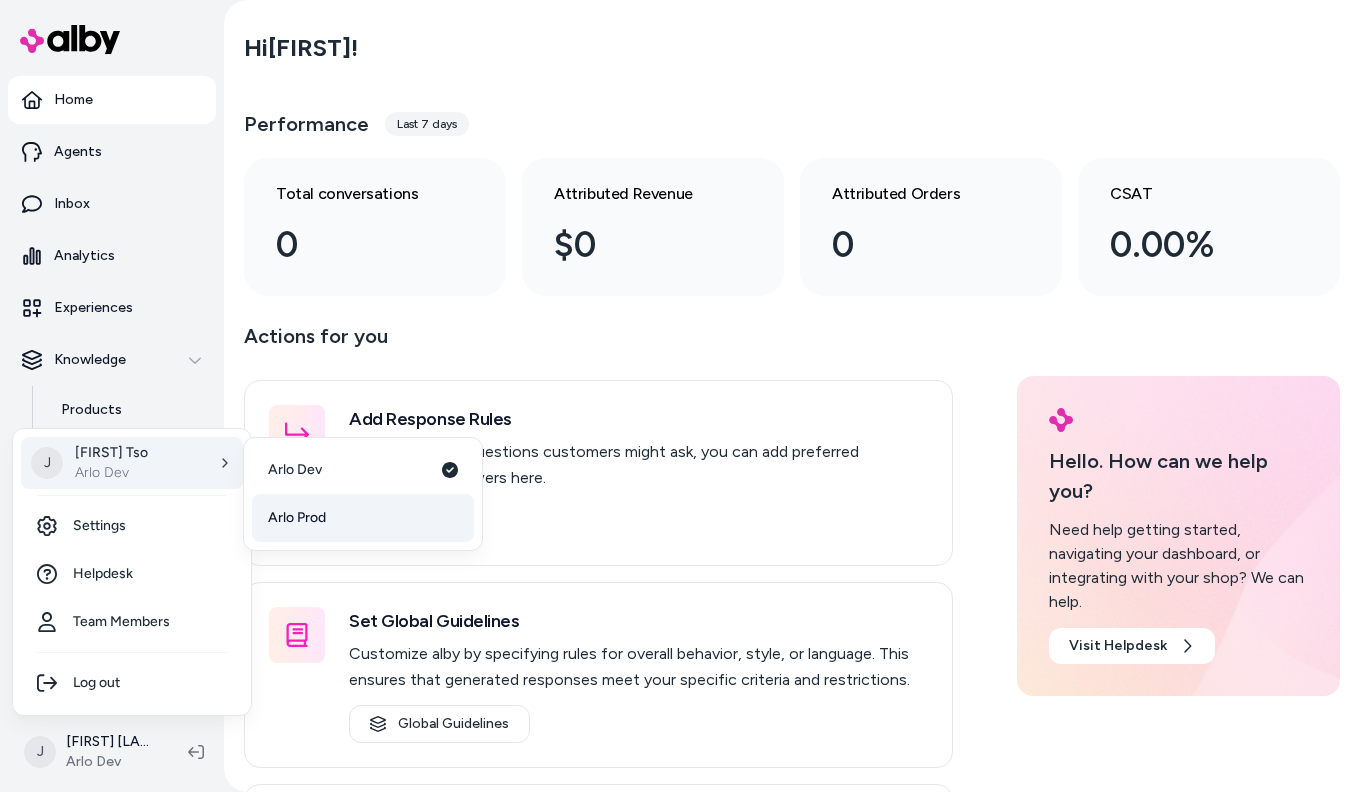 click on "Arlo Prod" at bounding box center (297, 518) 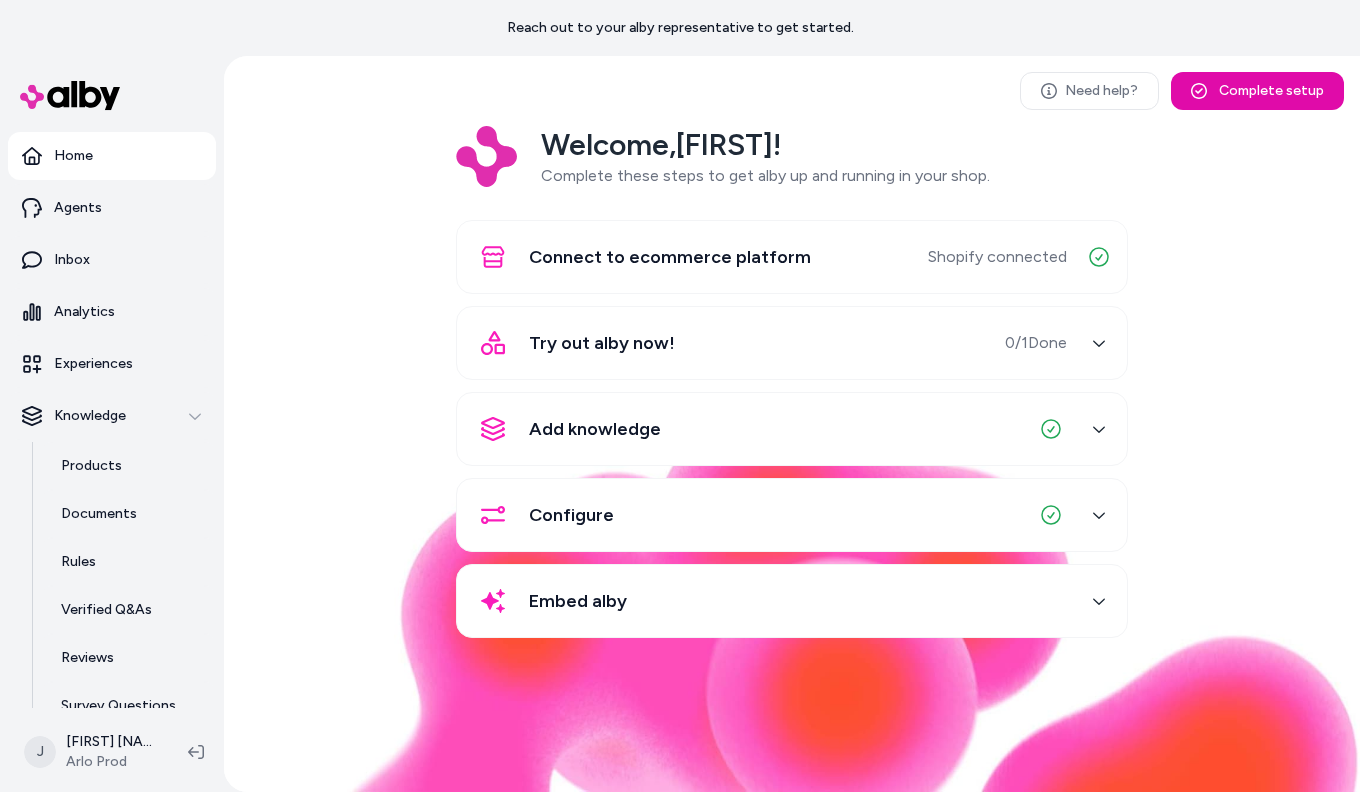 scroll, scrollTop: 0, scrollLeft: 0, axis: both 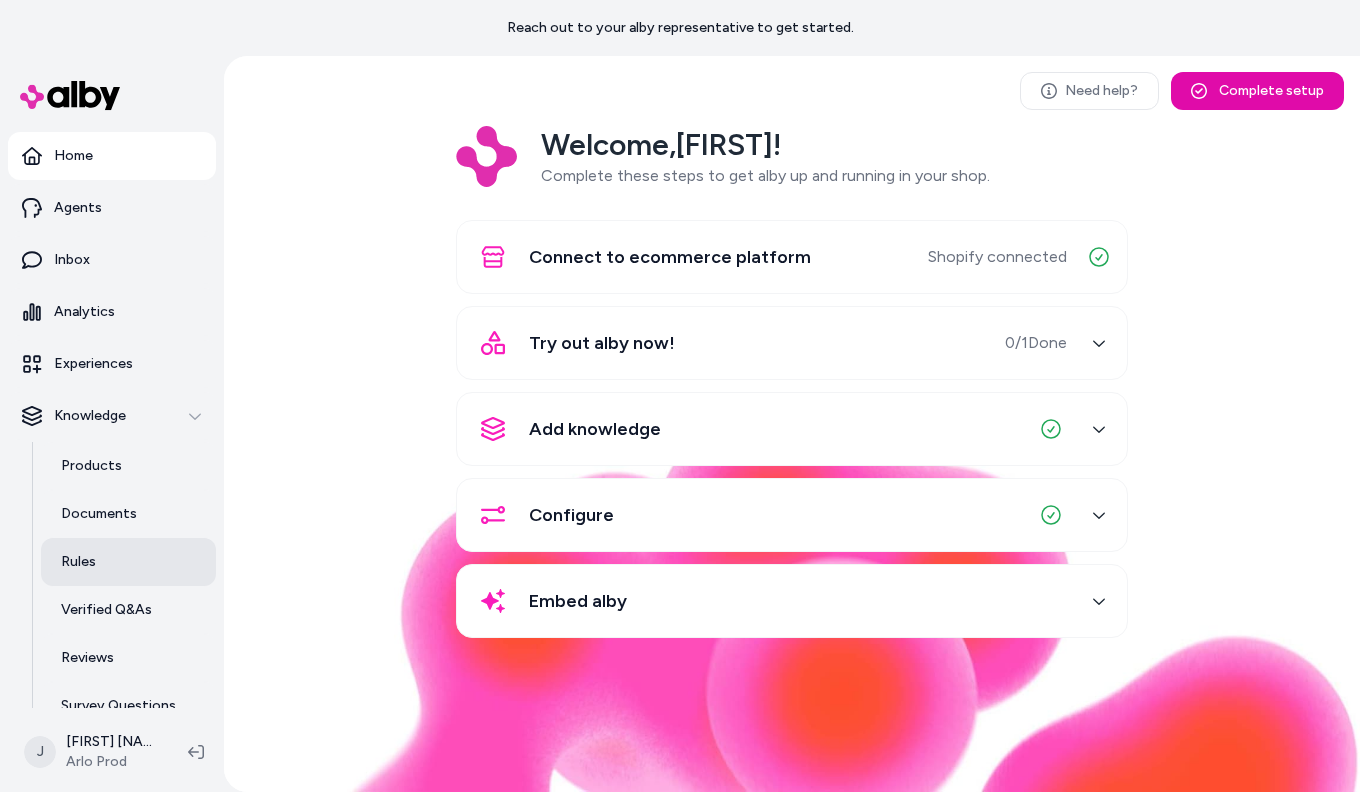 click on "Rules" at bounding box center (128, 562) 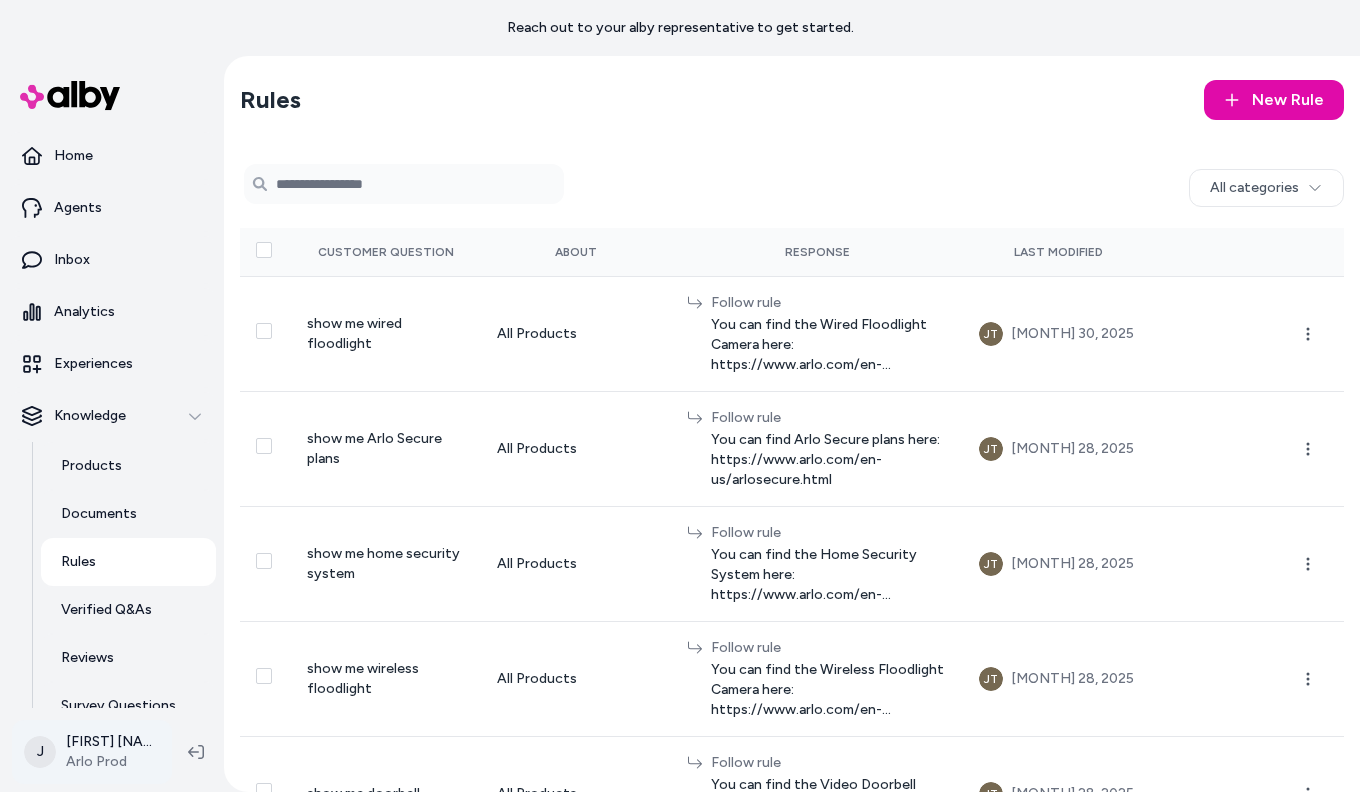 click on "Reach out to your alby representative to get started. Home Agents Inbox Analytics Experiences Knowledge Products Documents Rules Verified Q&As Reviews Survey Questions Integrations J [NAME] [LAST] Arlo Prod Rules New Rule 0  selected Search Products All categories Customer Question About Response Last Modified show me wired floodlight All Products Follow rule You can find the Wired Floodlight Camera here: https://www.arlo.com/en-us/light/arlo-wired-floodlight.html JT [MONTH] 30, 2025 show me Arlo Secure plans All Products Follow rule You can find Arlo Secure plans here: https://www.arlo.com/en-us/arlosecure.html JT [MONTH] 28, 2025 show me home security system All Products Follow rule You can find the Home Security System here: https://www.arlo.com/en-us/security-system/arlo-security-system.html JT [MONTH] 28, 2025 show me wireless floodlight All Products Follow rule You can find the Wireless Floodlight Camera here: https://www.arlo.com/en-us/light/arlo-pro-3-floodlight-camera.html JT [MONTH] 28, 2025 show me doorbell JT JT" at bounding box center (680, 396) 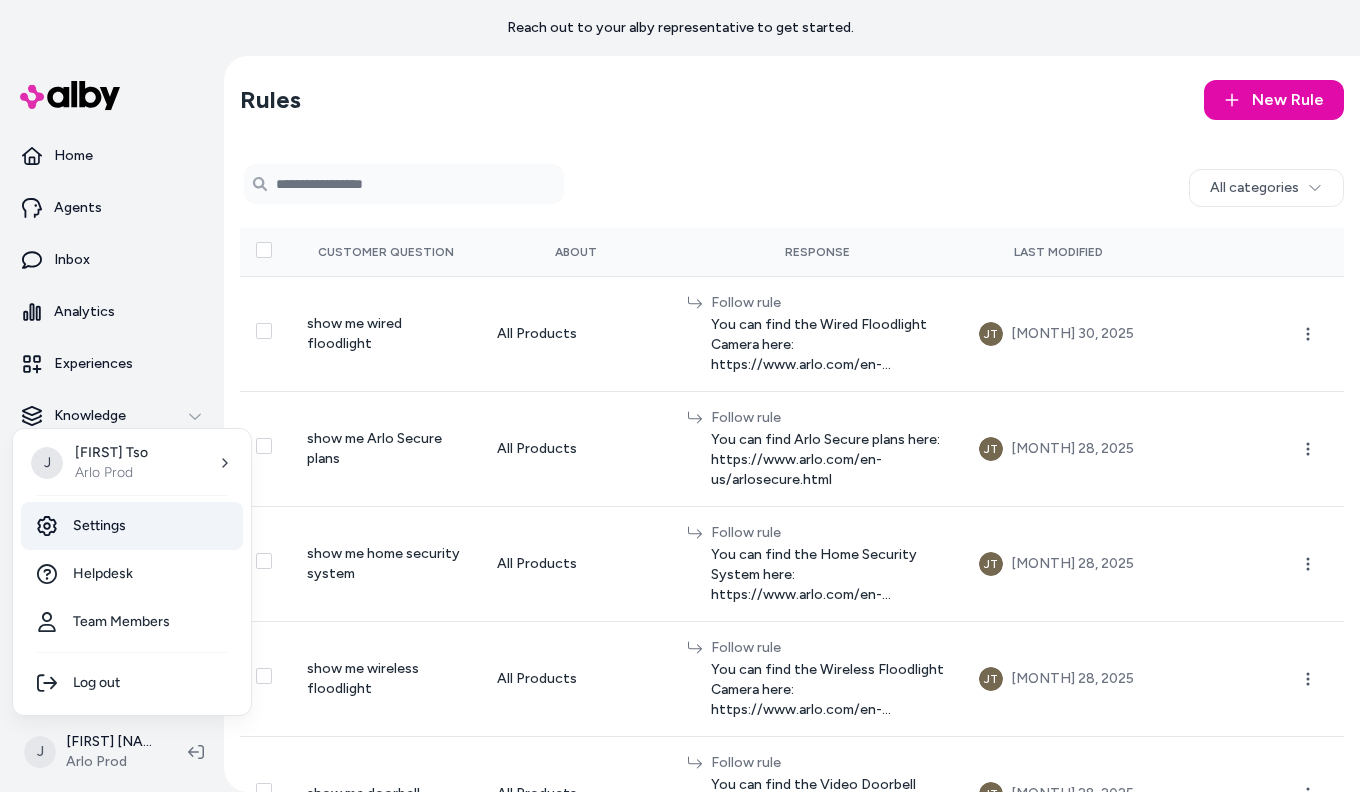 click on "Settings" at bounding box center (132, 526) 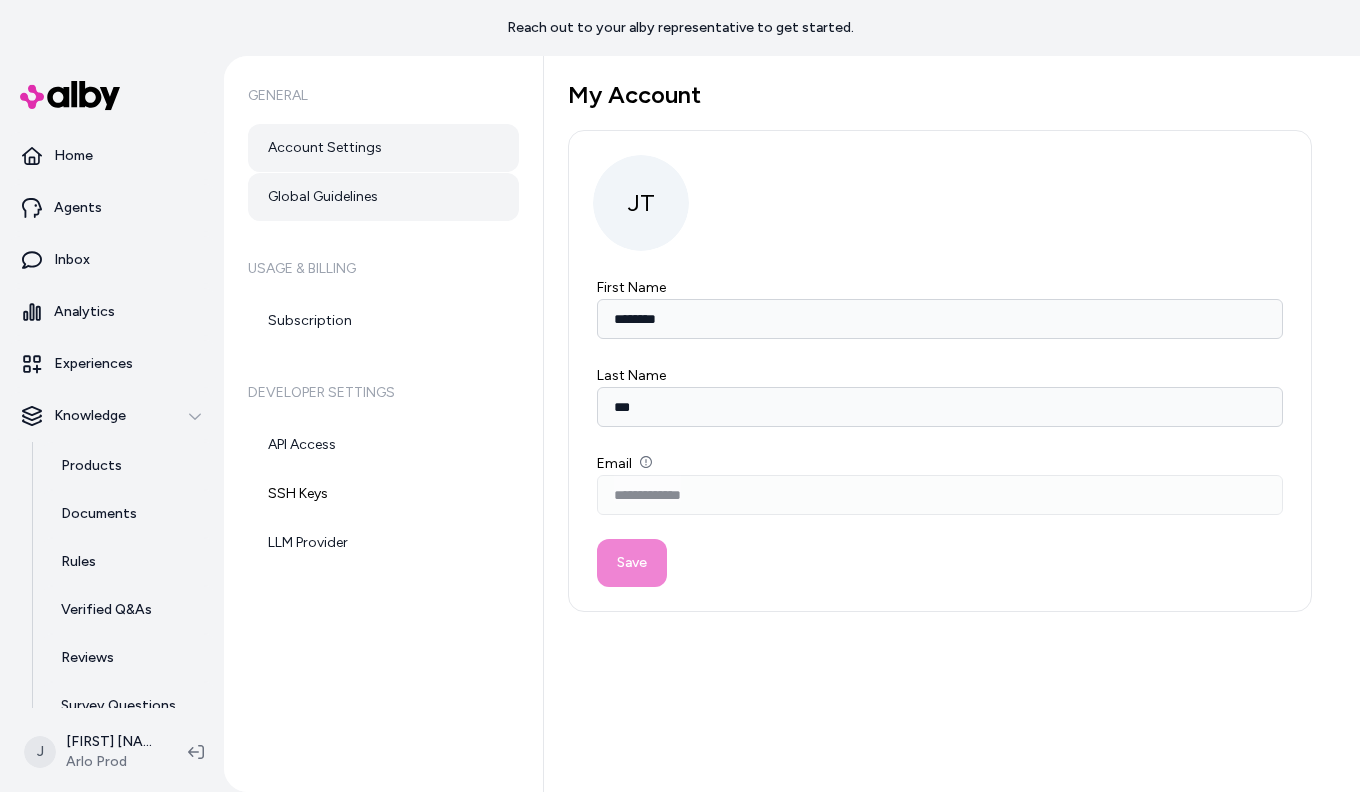 click on "Global Guidelines" at bounding box center [383, 197] 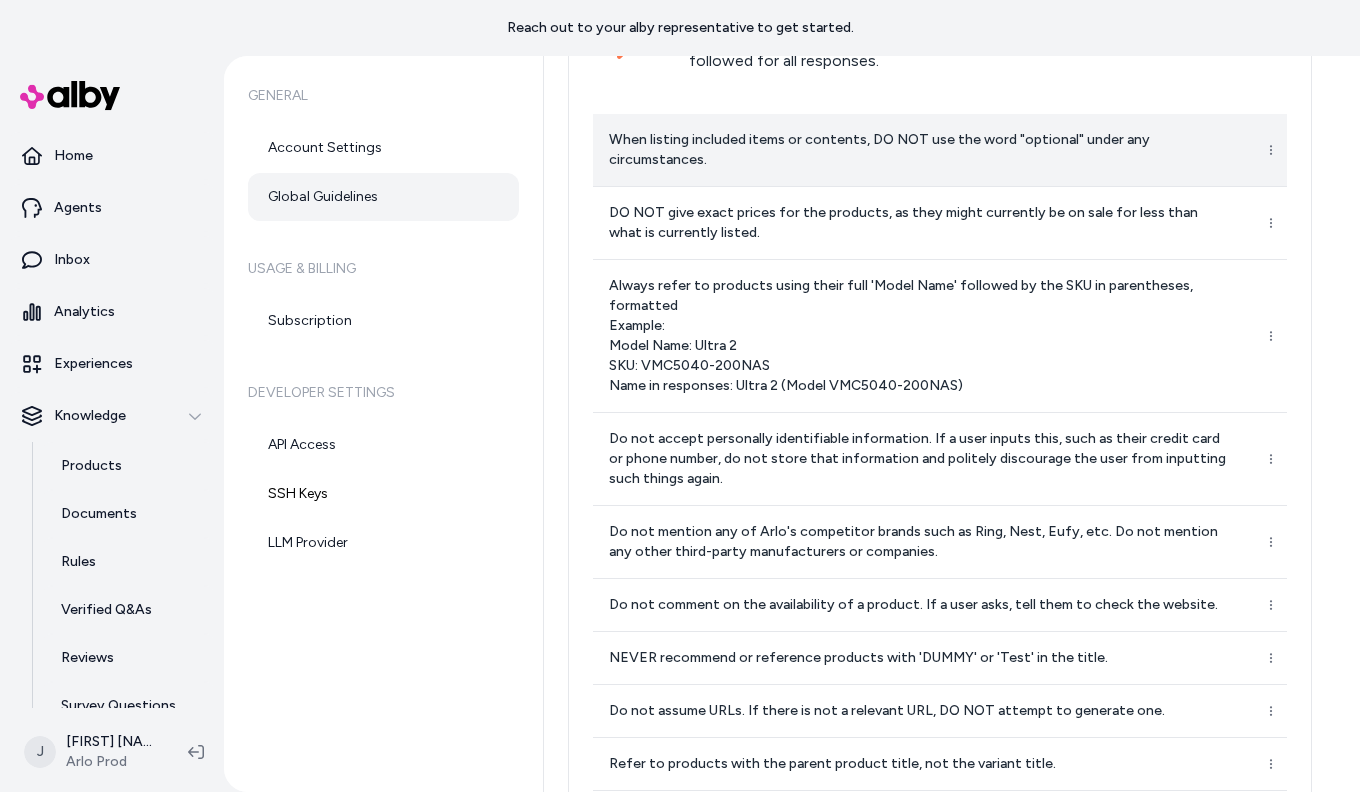 scroll, scrollTop: 321, scrollLeft: 0, axis: vertical 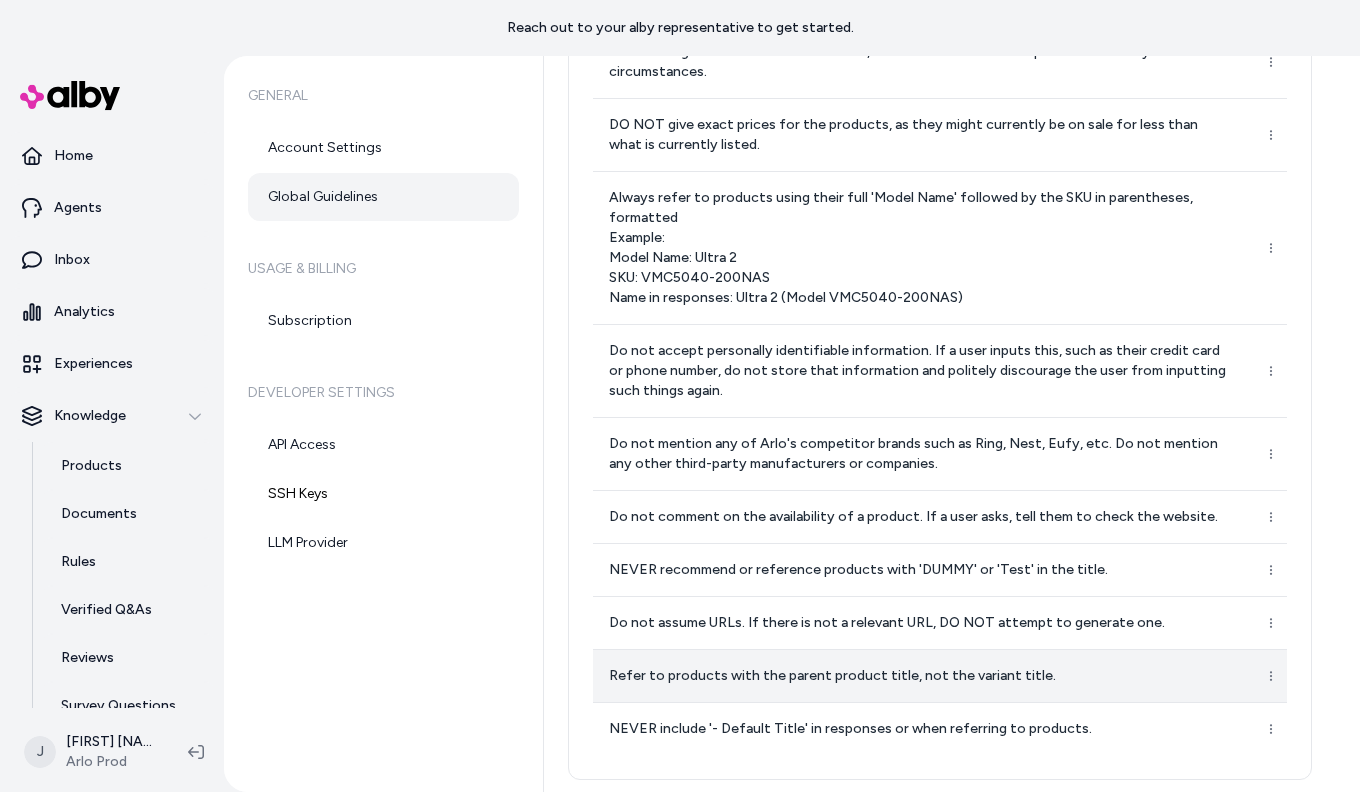 click on "Refer to products with the parent product title, not the variant title." at bounding box center [918, 676] 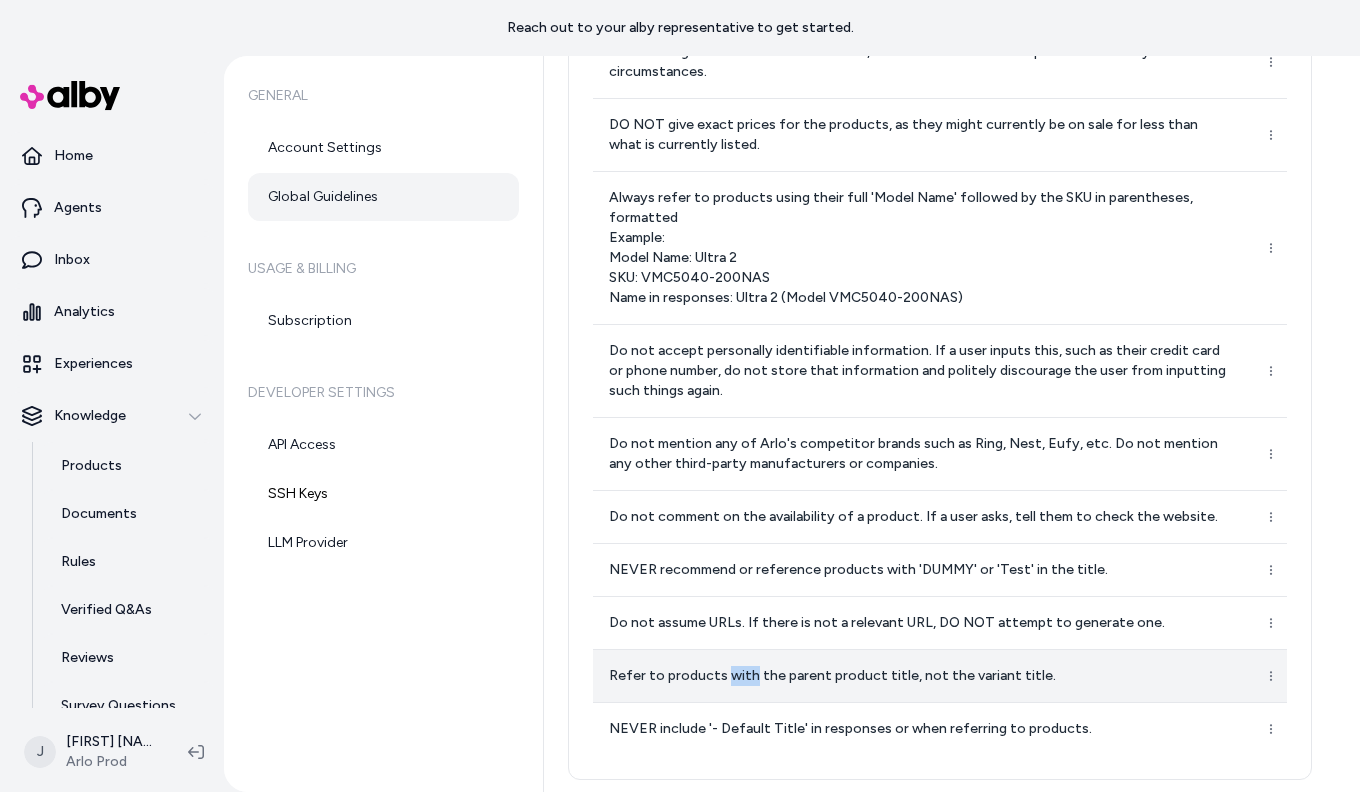 click on "Refer to products with the parent product title, not the variant title." at bounding box center [918, 676] 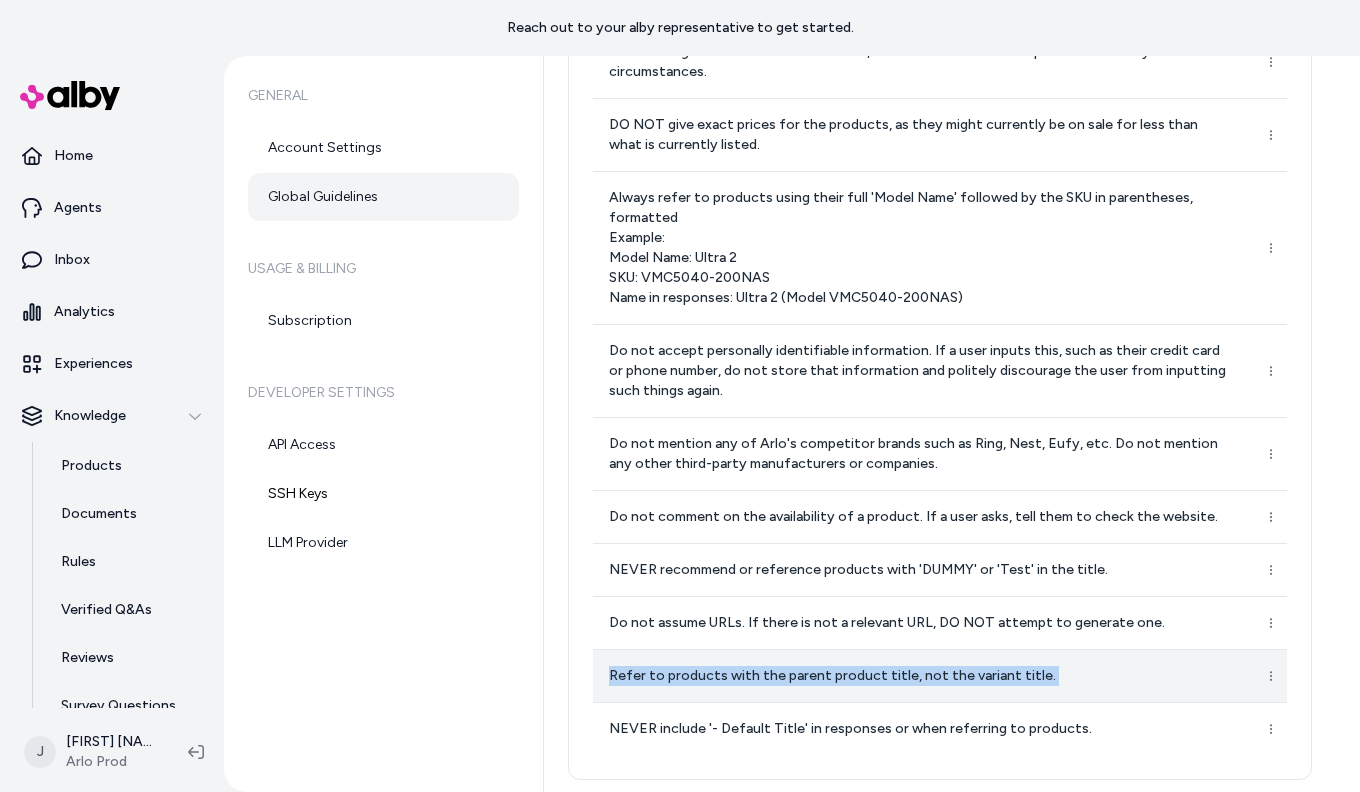 click on "Refer to products with the parent product title, not the variant title." at bounding box center [918, 676] 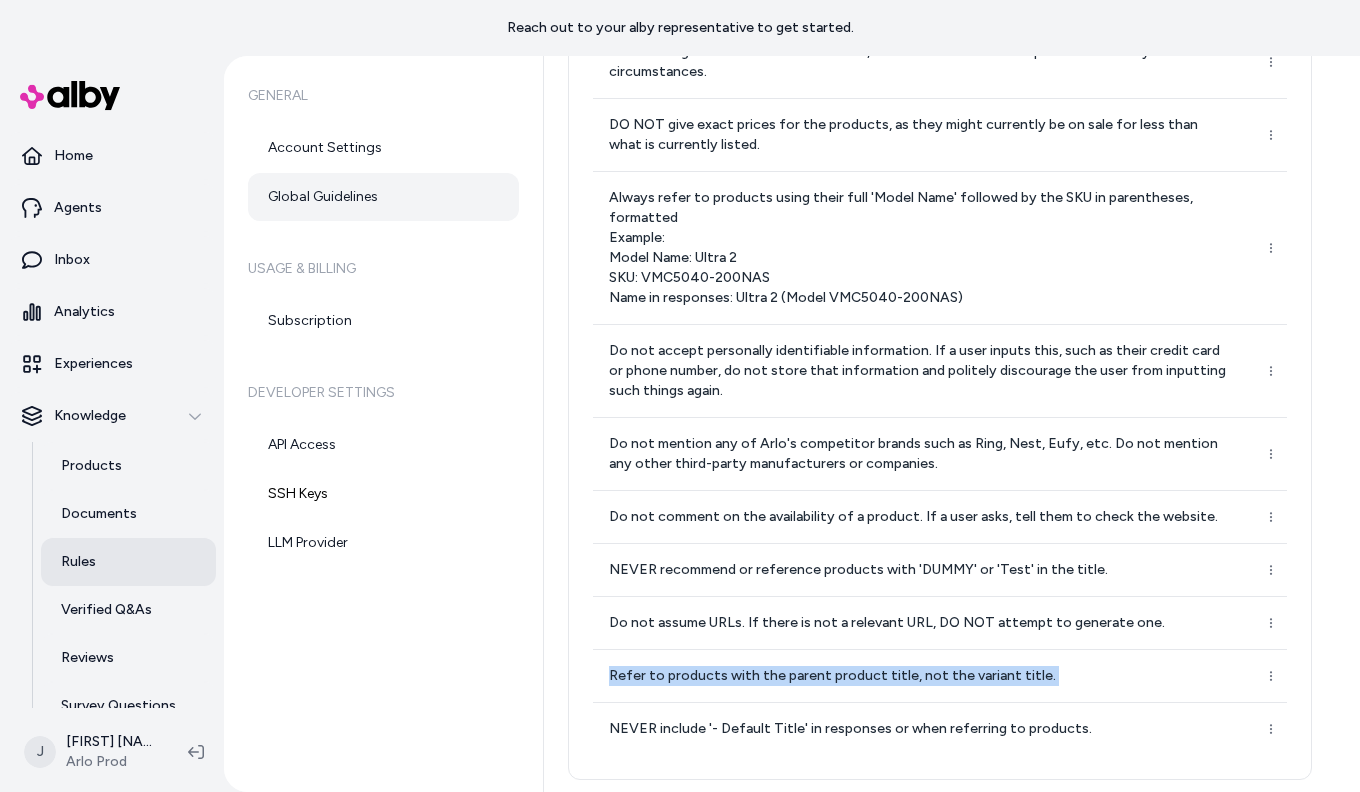 click on "Rules" at bounding box center [128, 562] 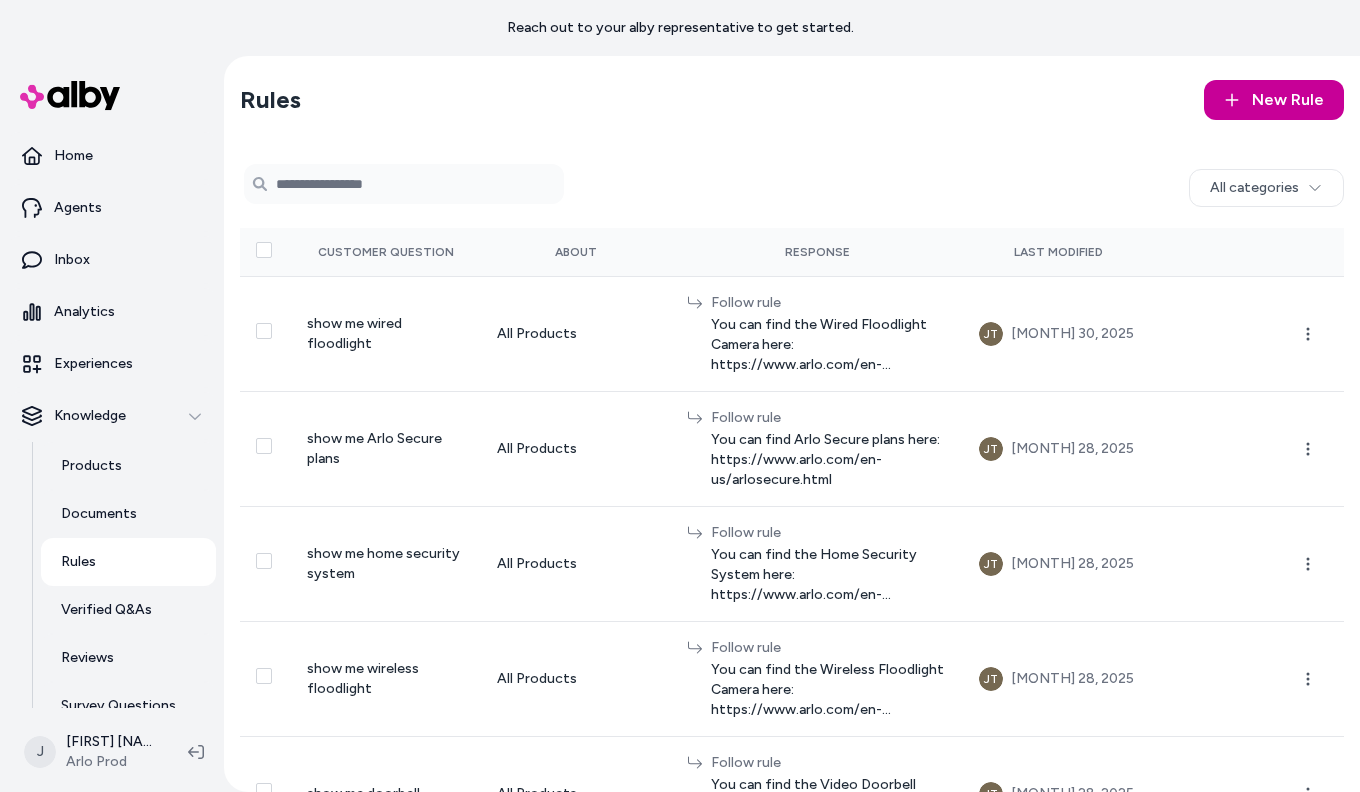 click on "New Rule" at bounding box center (1274, 100) 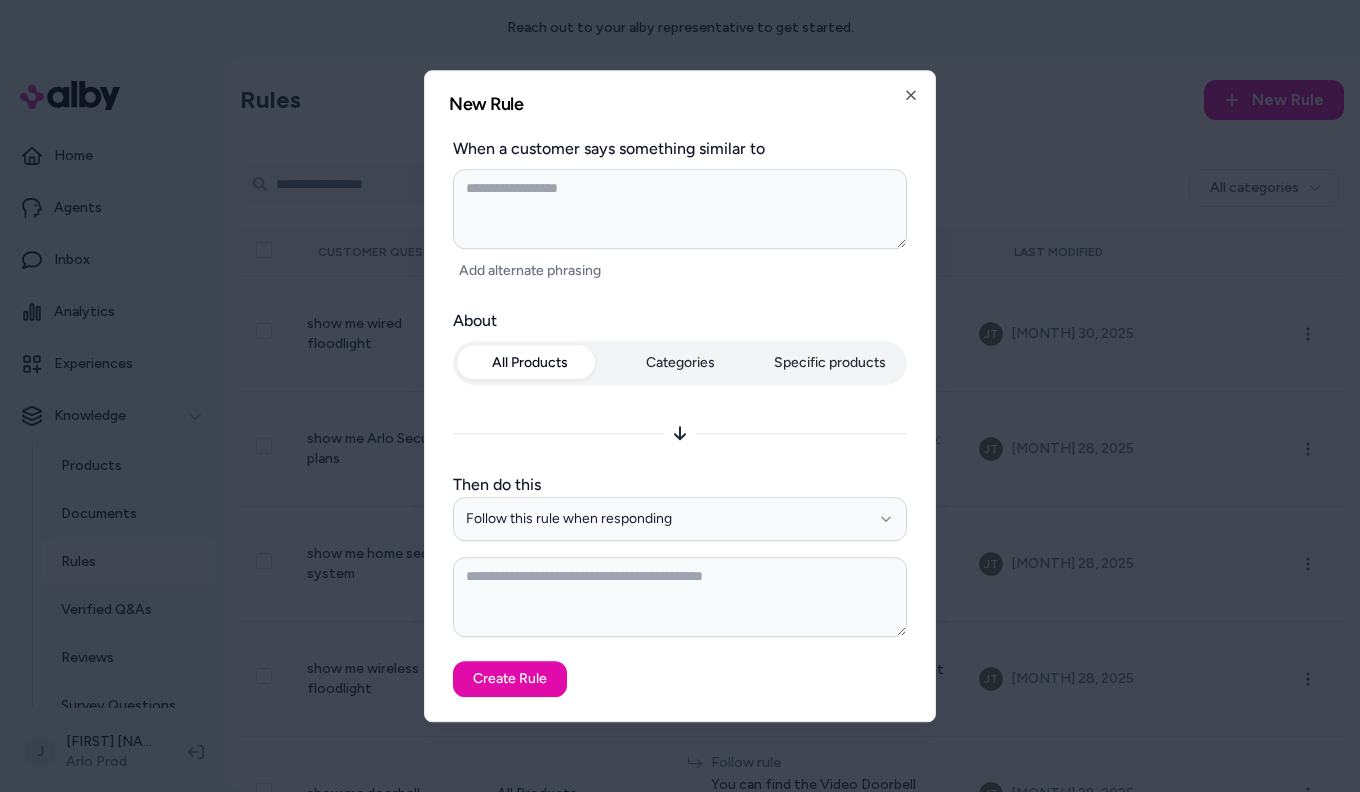 type 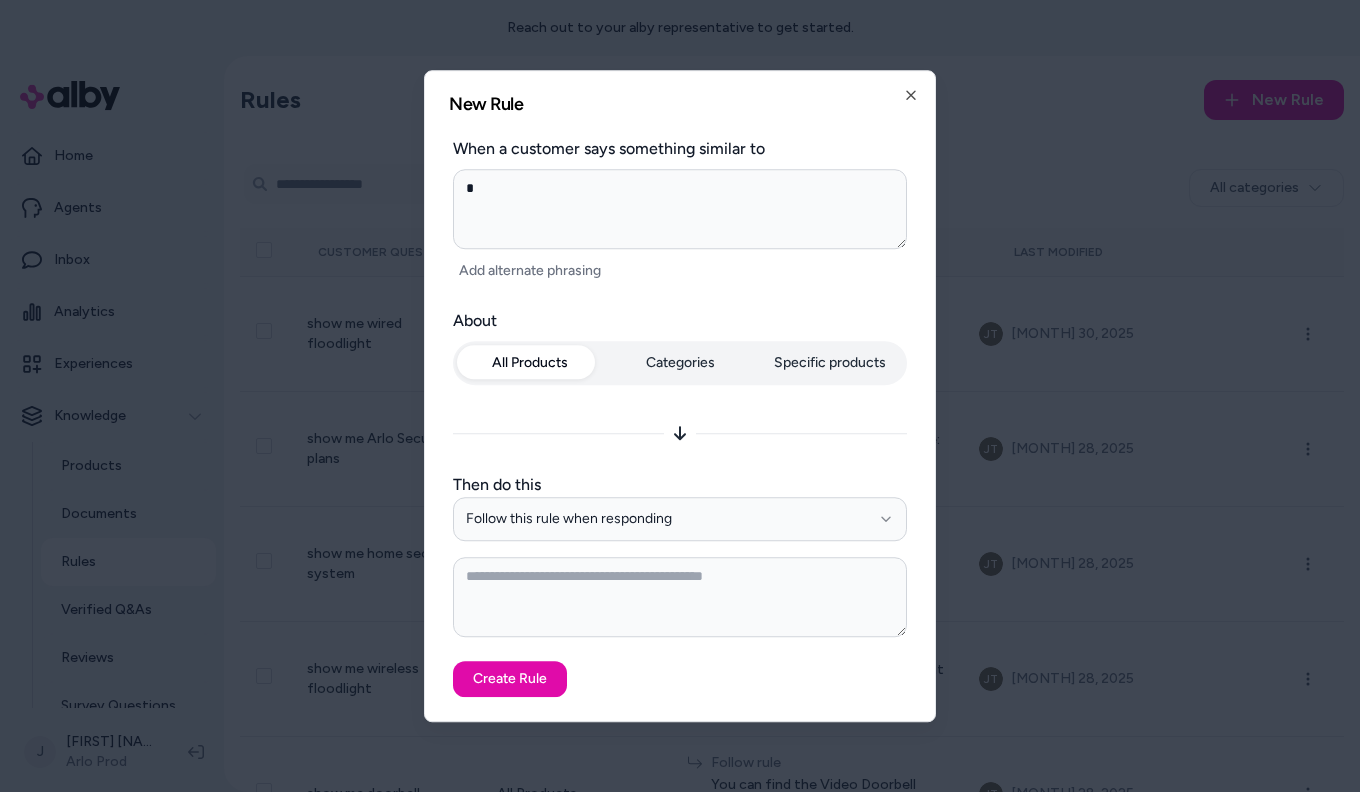 type 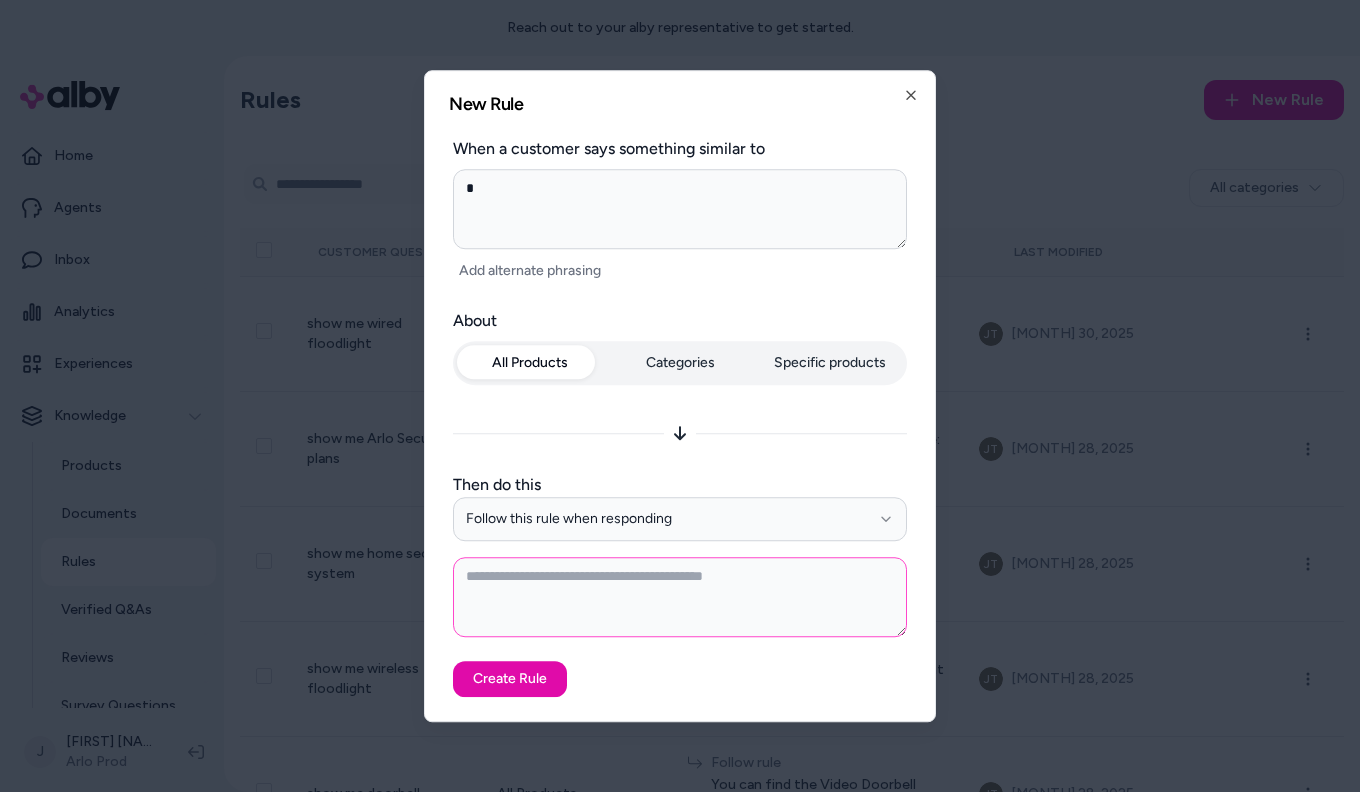 type on "*" 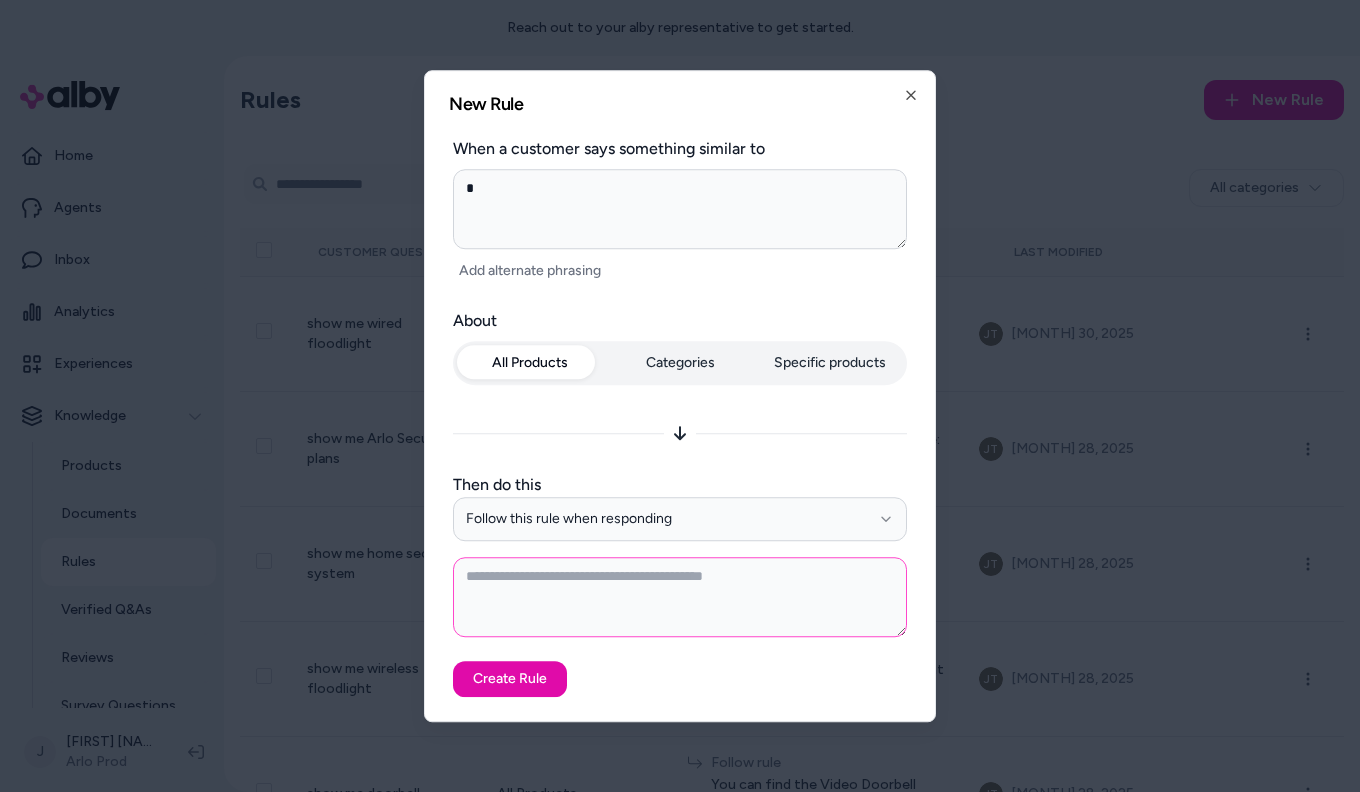 type on "*" 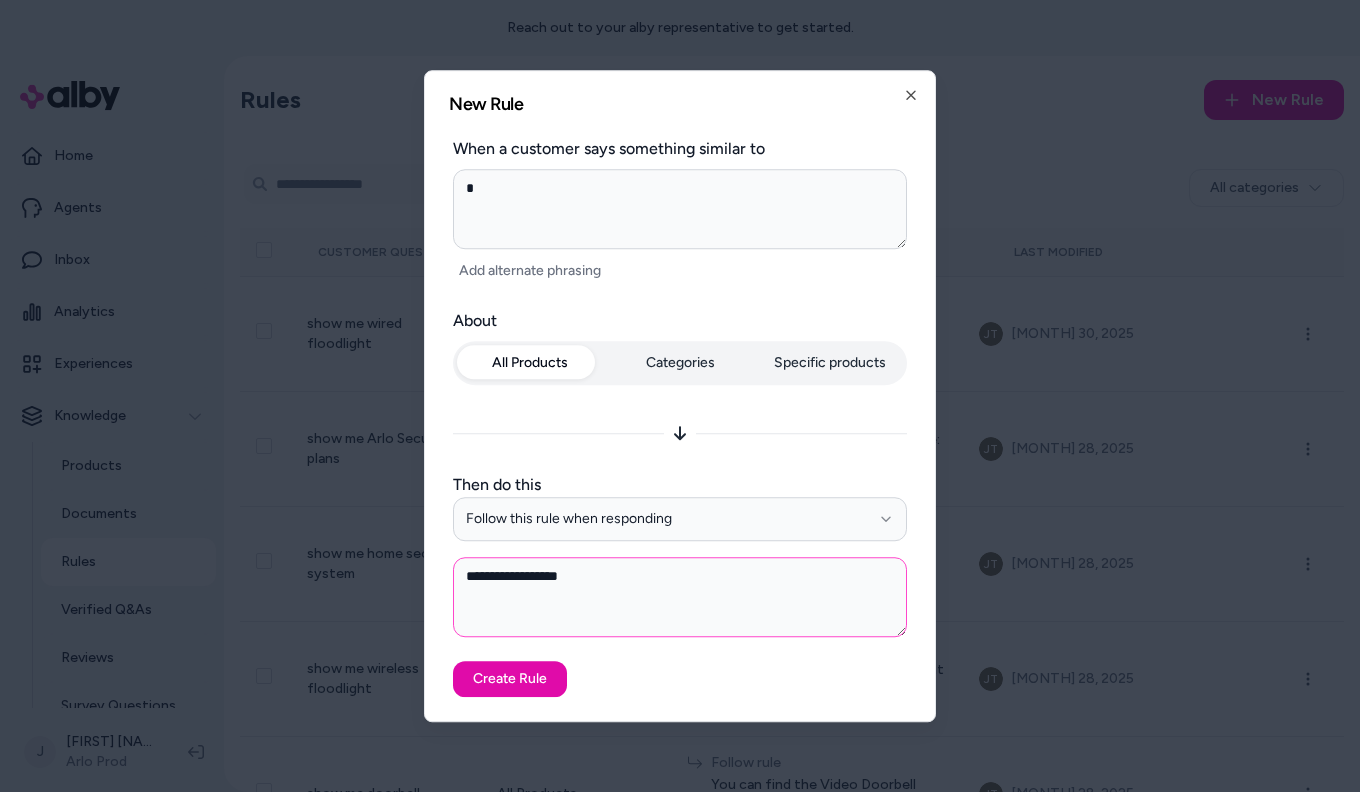 paste on "**********" 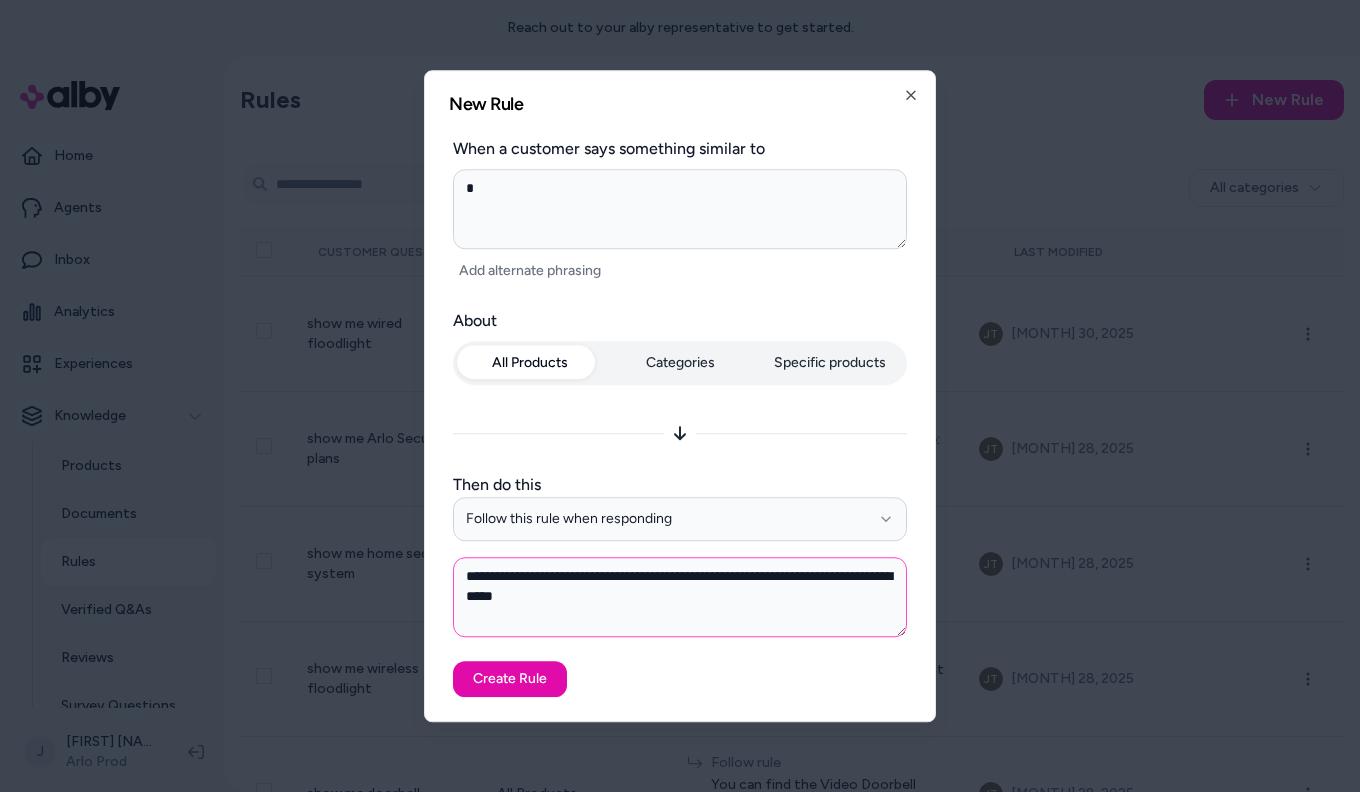 scroll, scrollTop: 0, scrollLeft: 0, axis: both 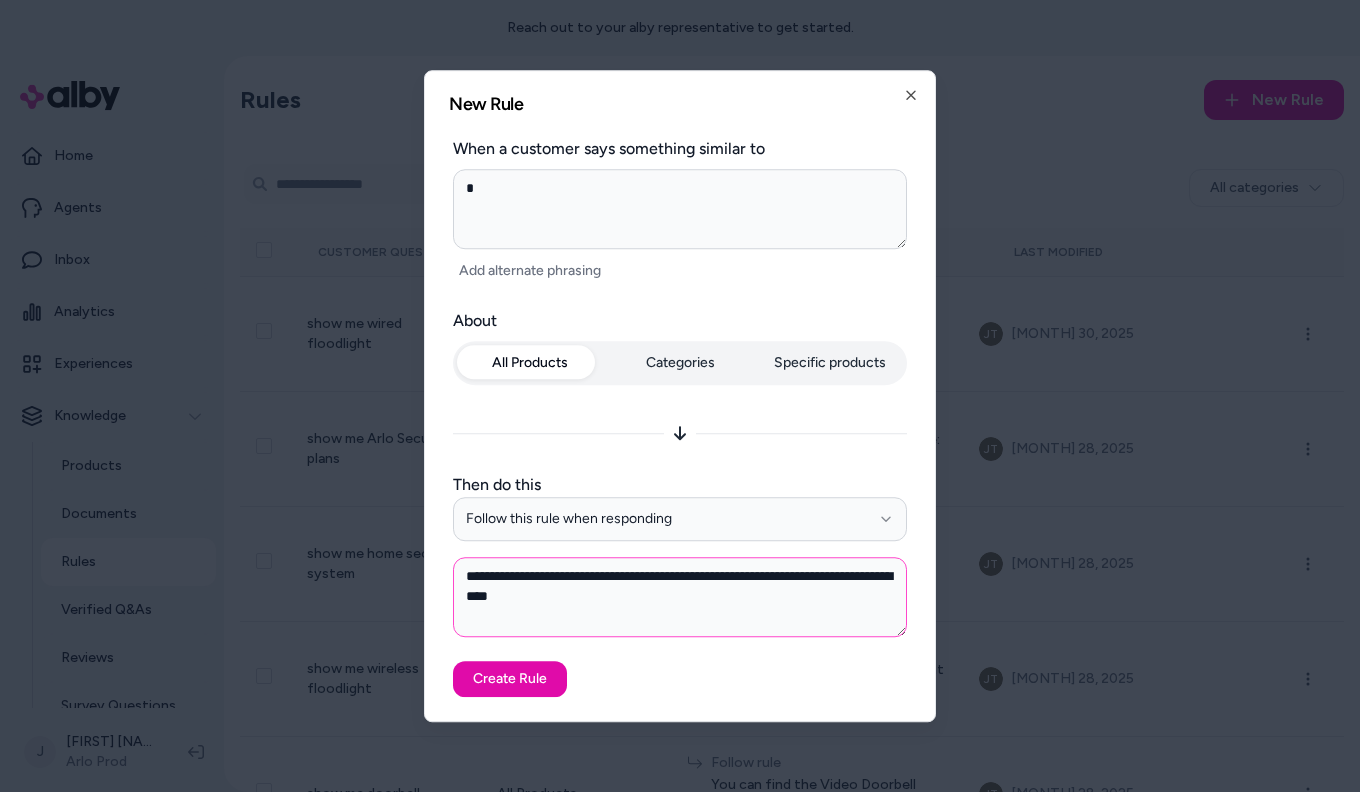 drag, startPoint x: 577, startPoint y: 573, endPoint x: 743, endPoint y: 571, distance: 166.01205 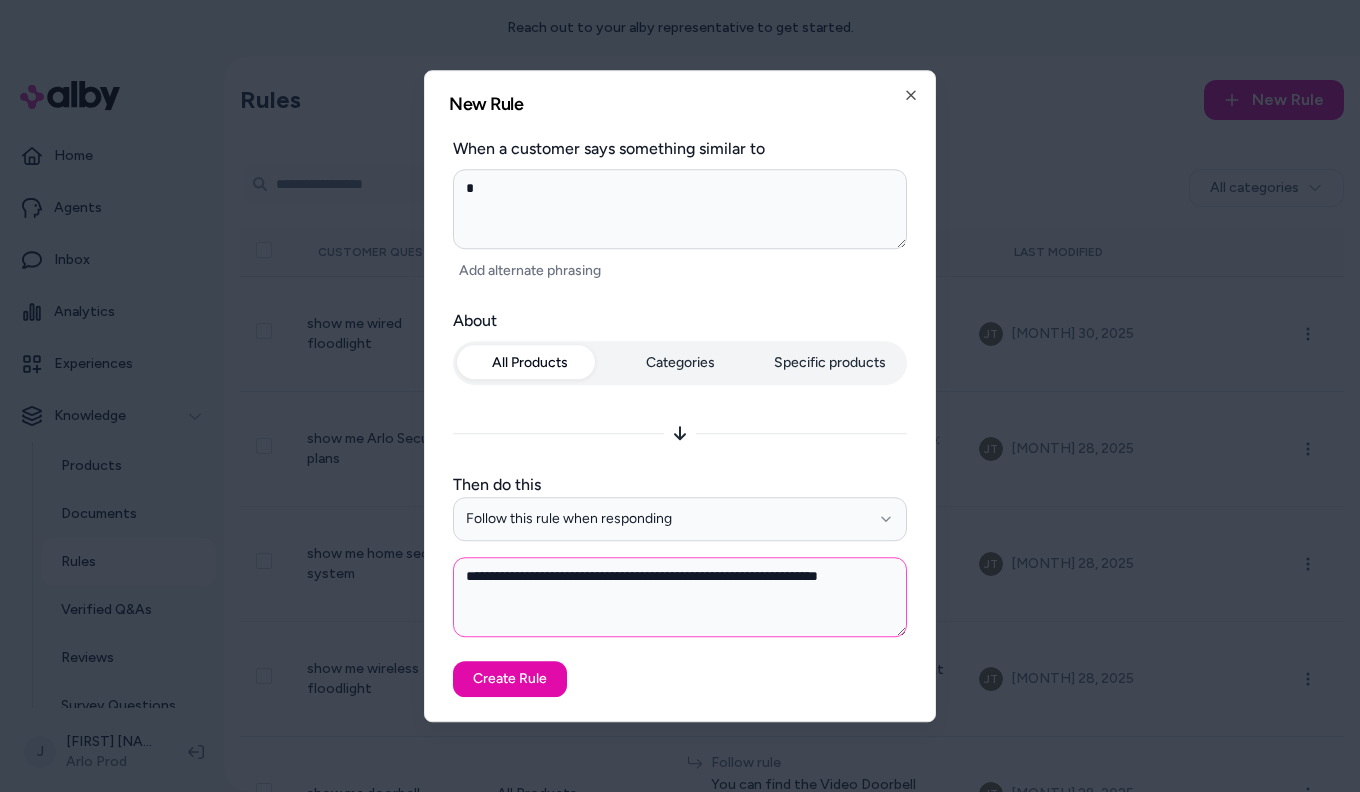 click on "**********" at bounding box center (680, 597) 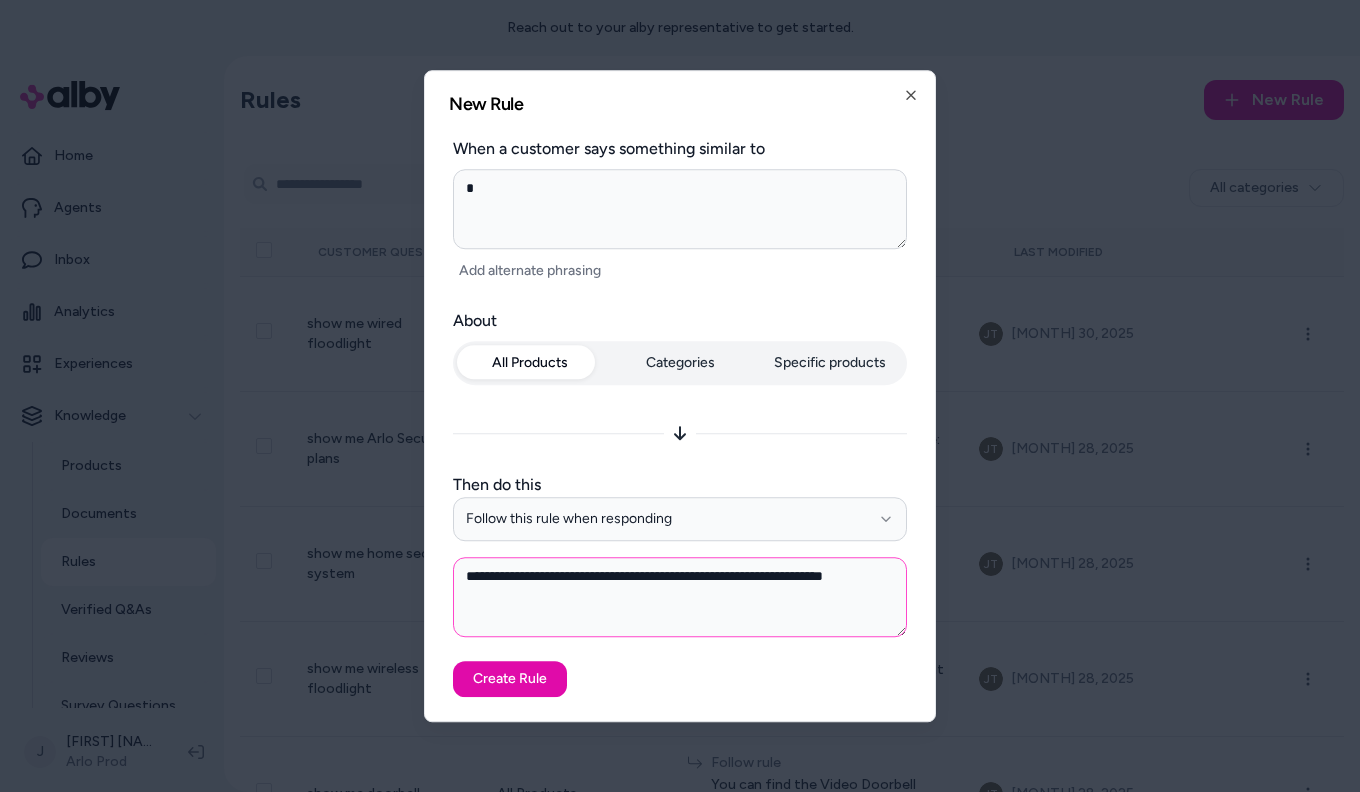 click on "**********" at bounding box center [680, 597] 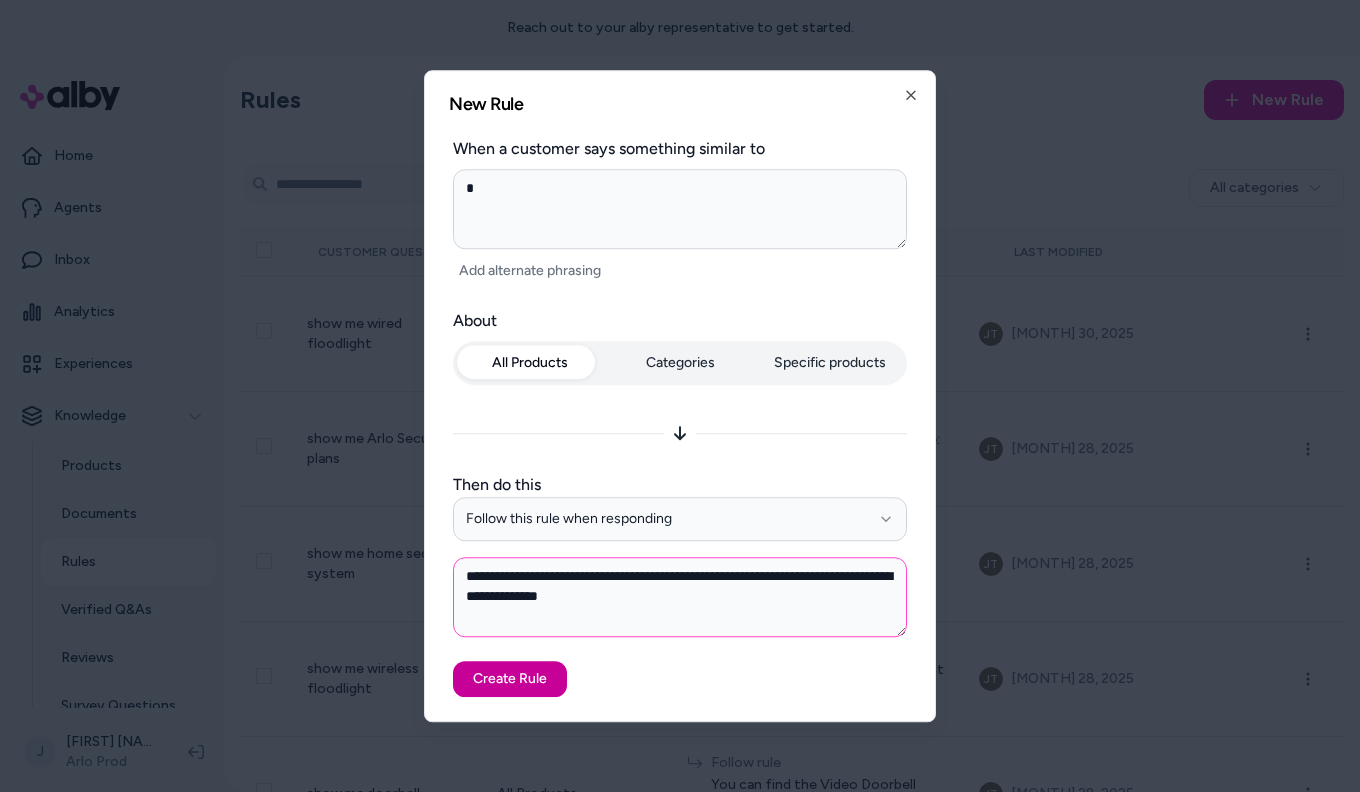 type on "**********" 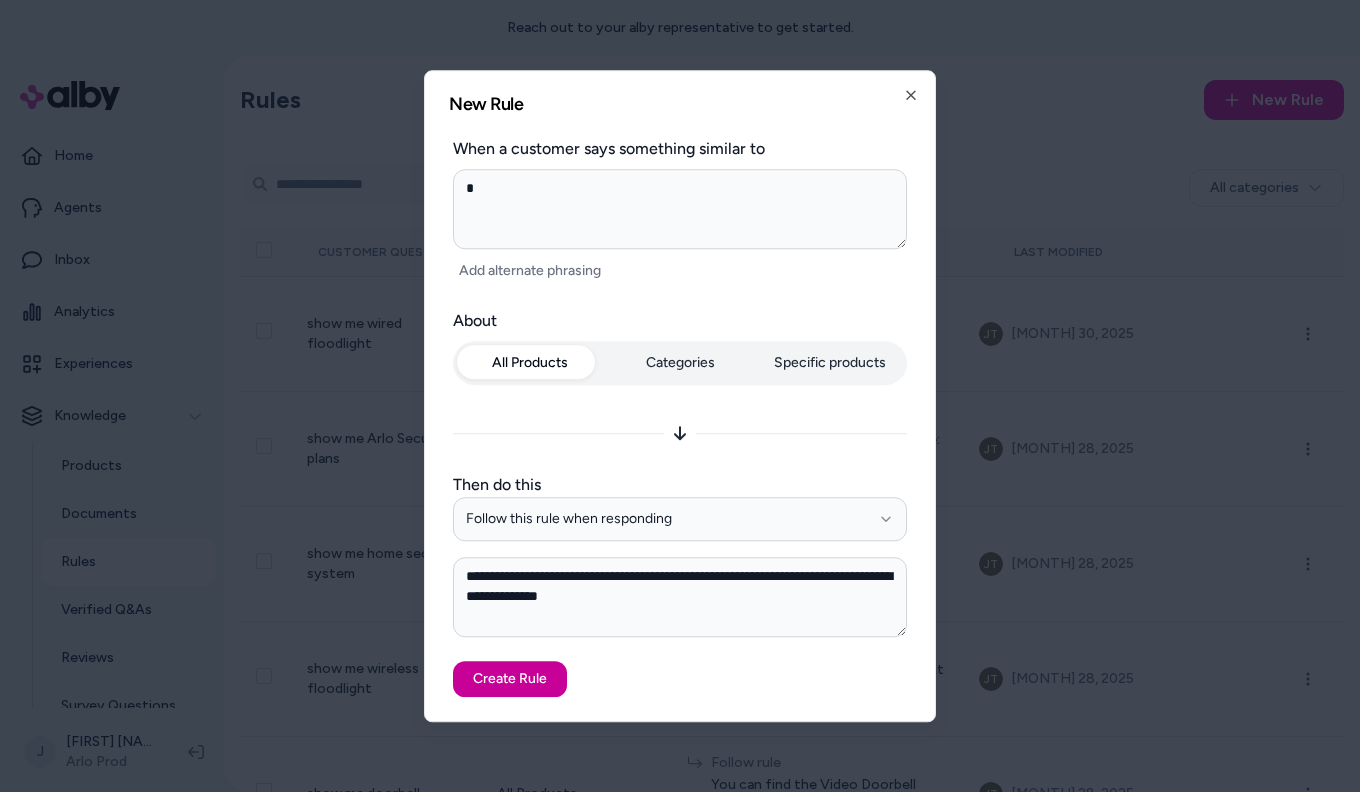 click on "Create Rule" at bounding box center (510, 679) 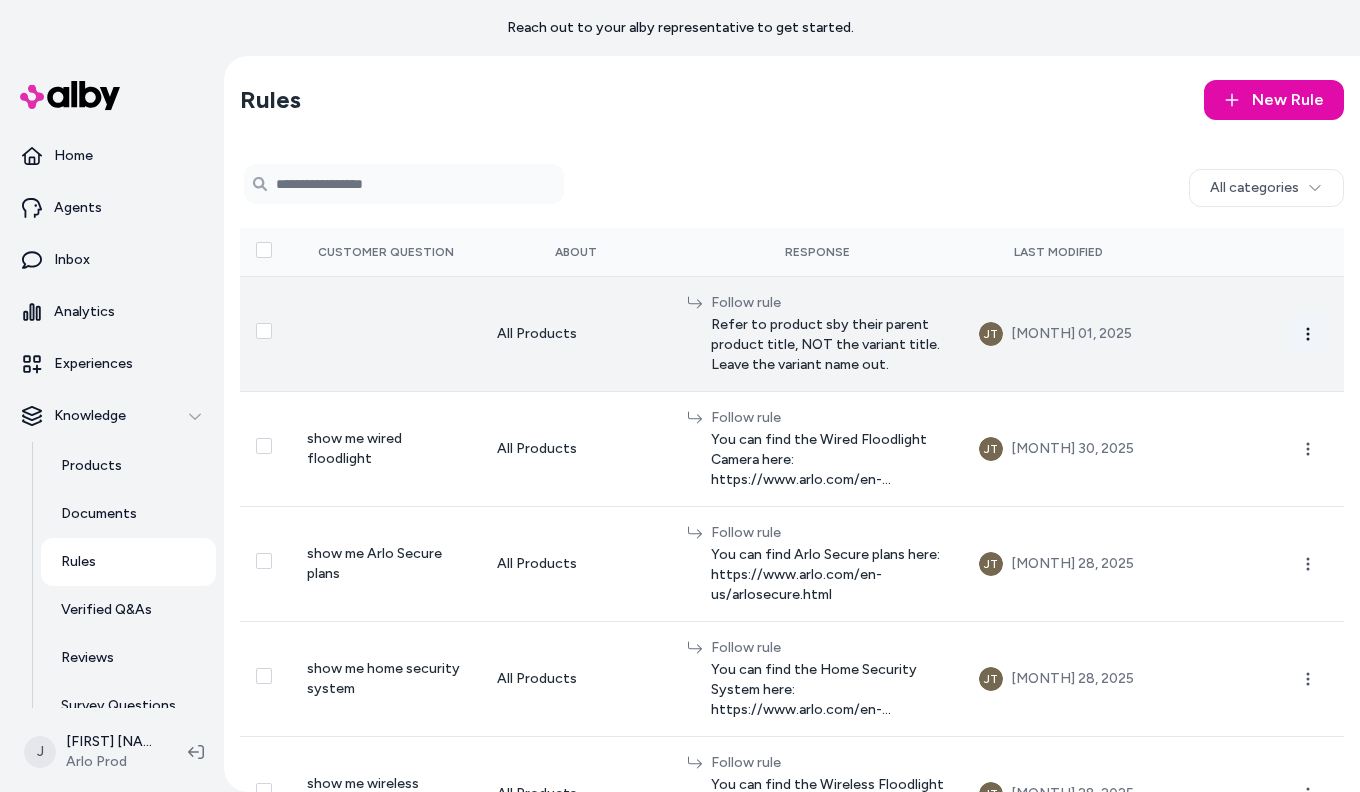 click 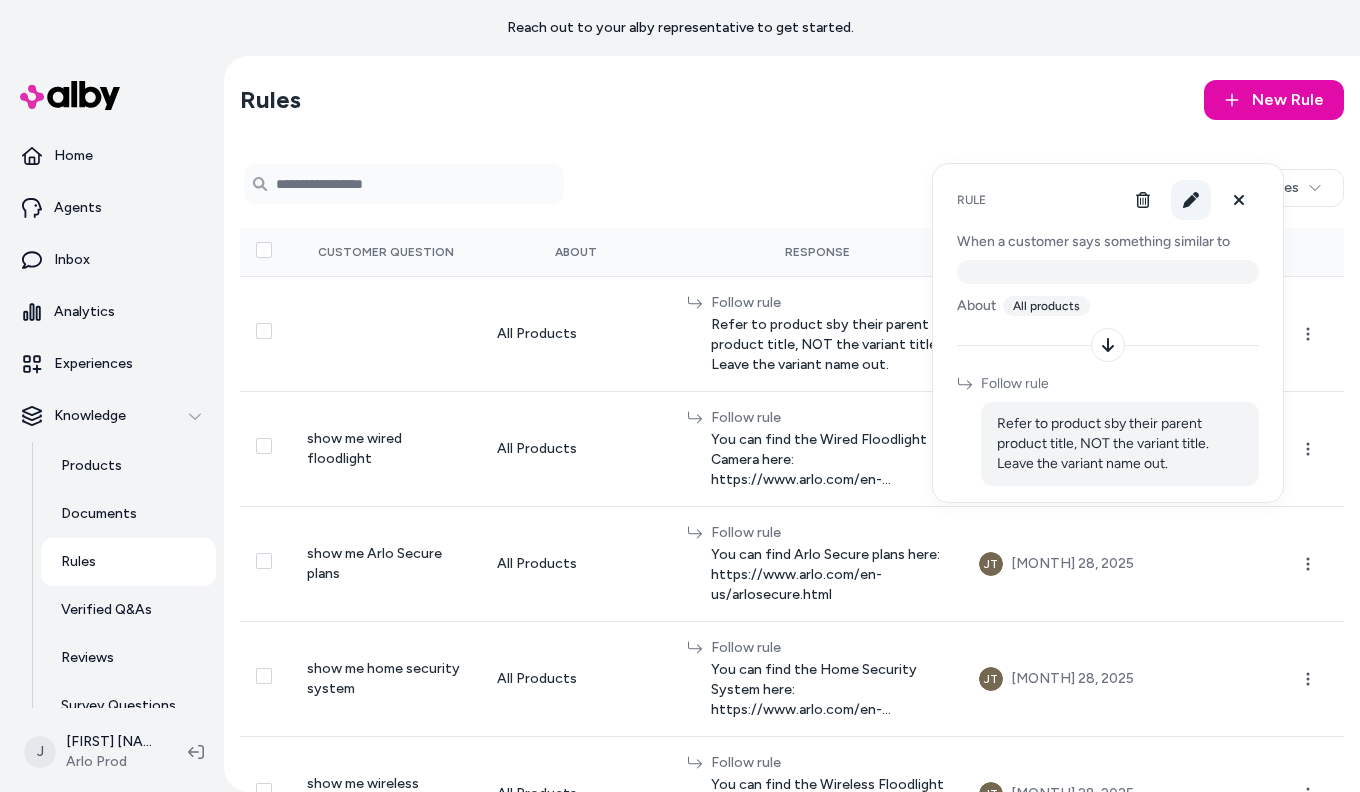 click at bounding box center [1191, 200] 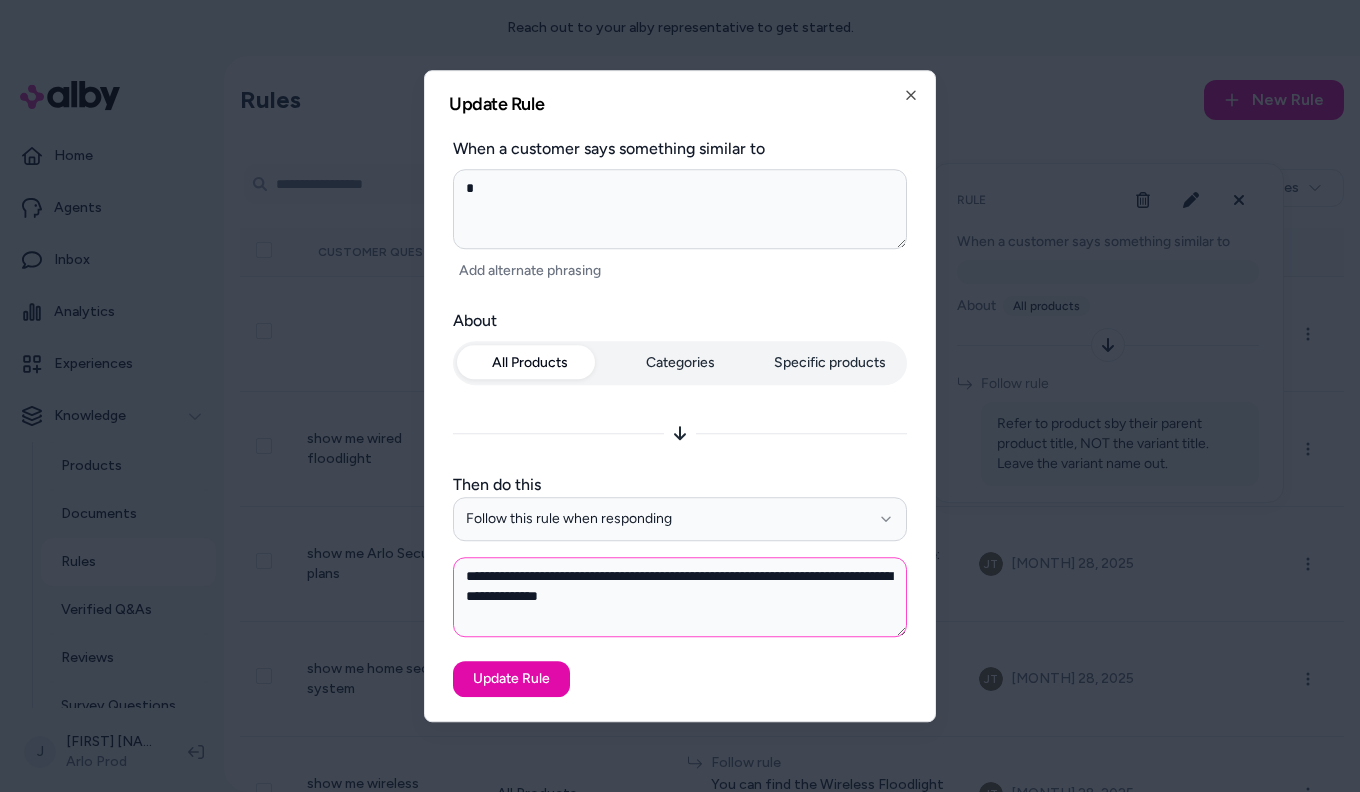 click on "**********" at bounding box center [680, 597] 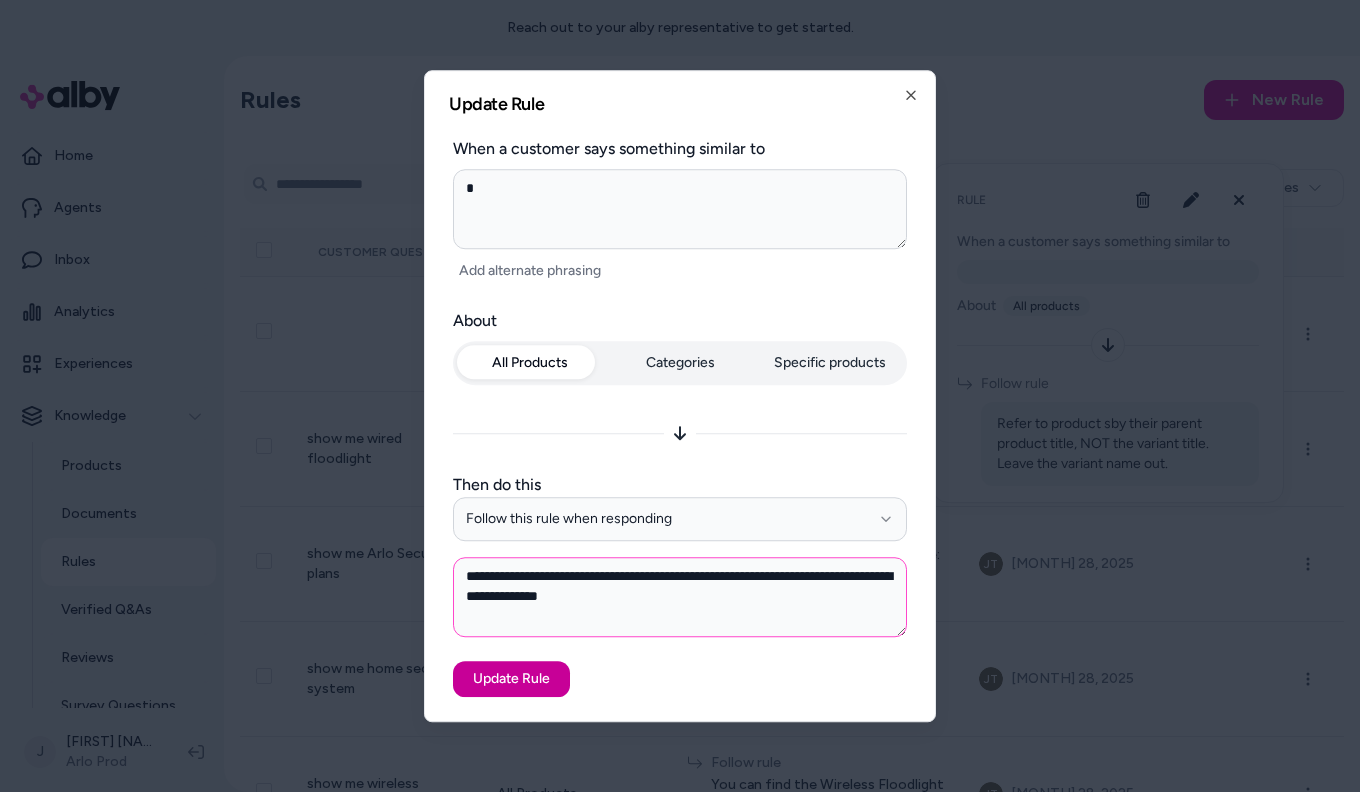 type on "**********" 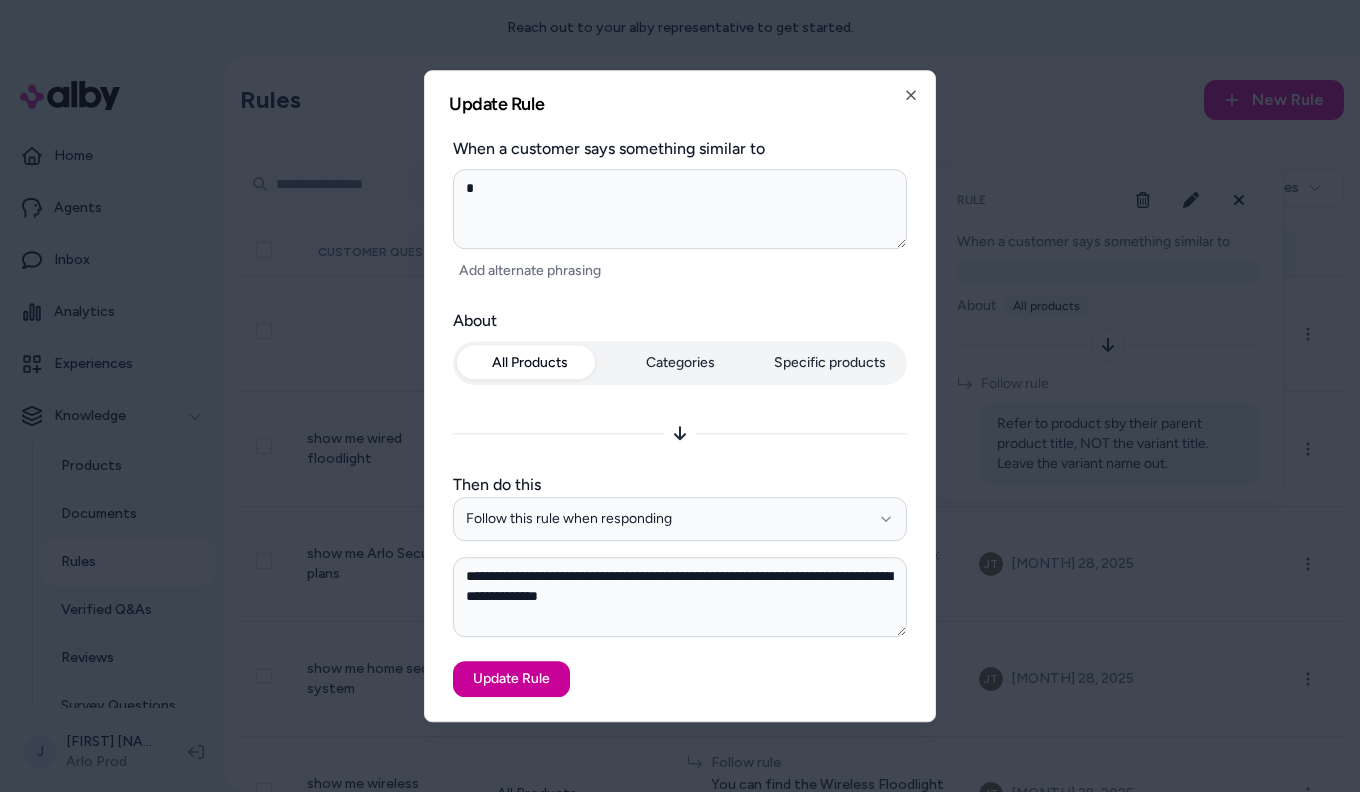 click on "Update Rule" at bounding box center (511, 679) 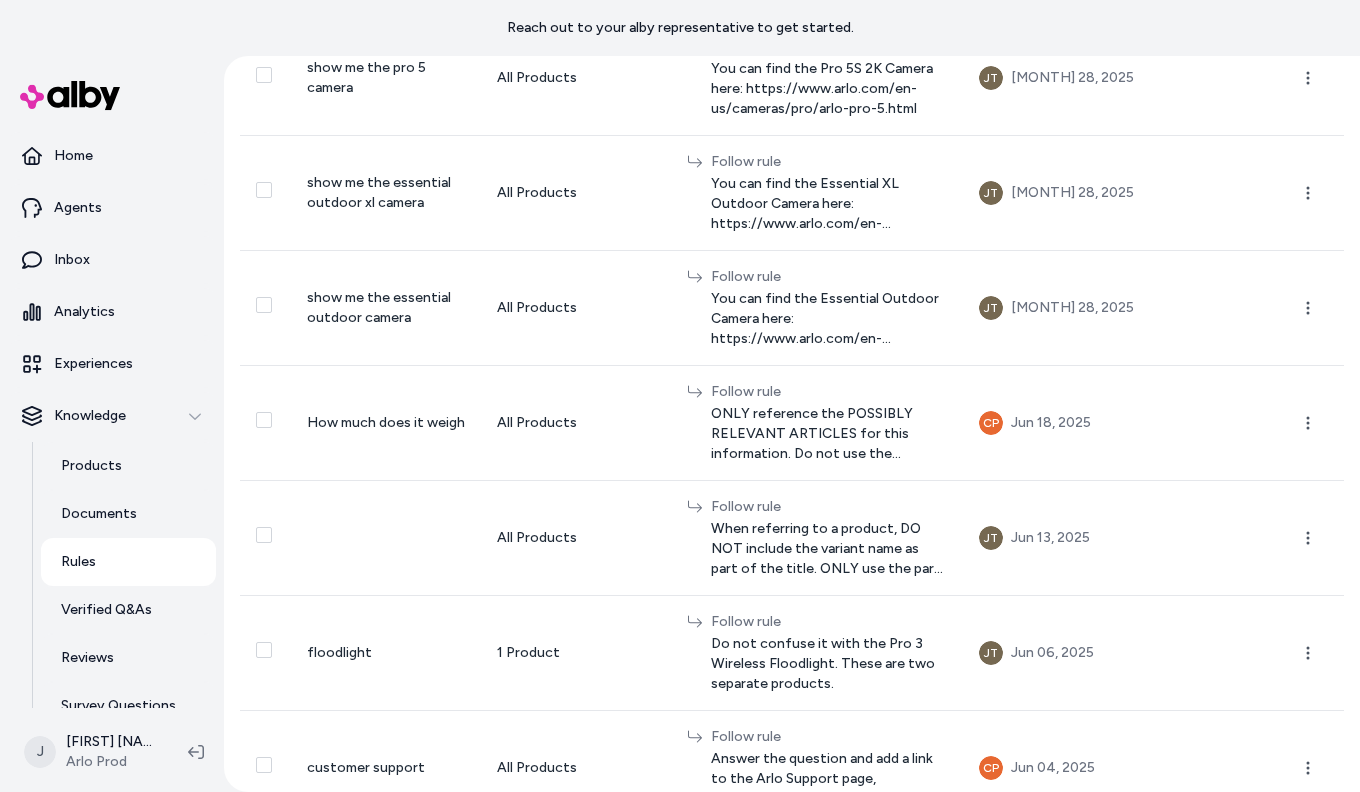 scroll, scrollTop: 1339, scrollLeft: 0, axis: vertical 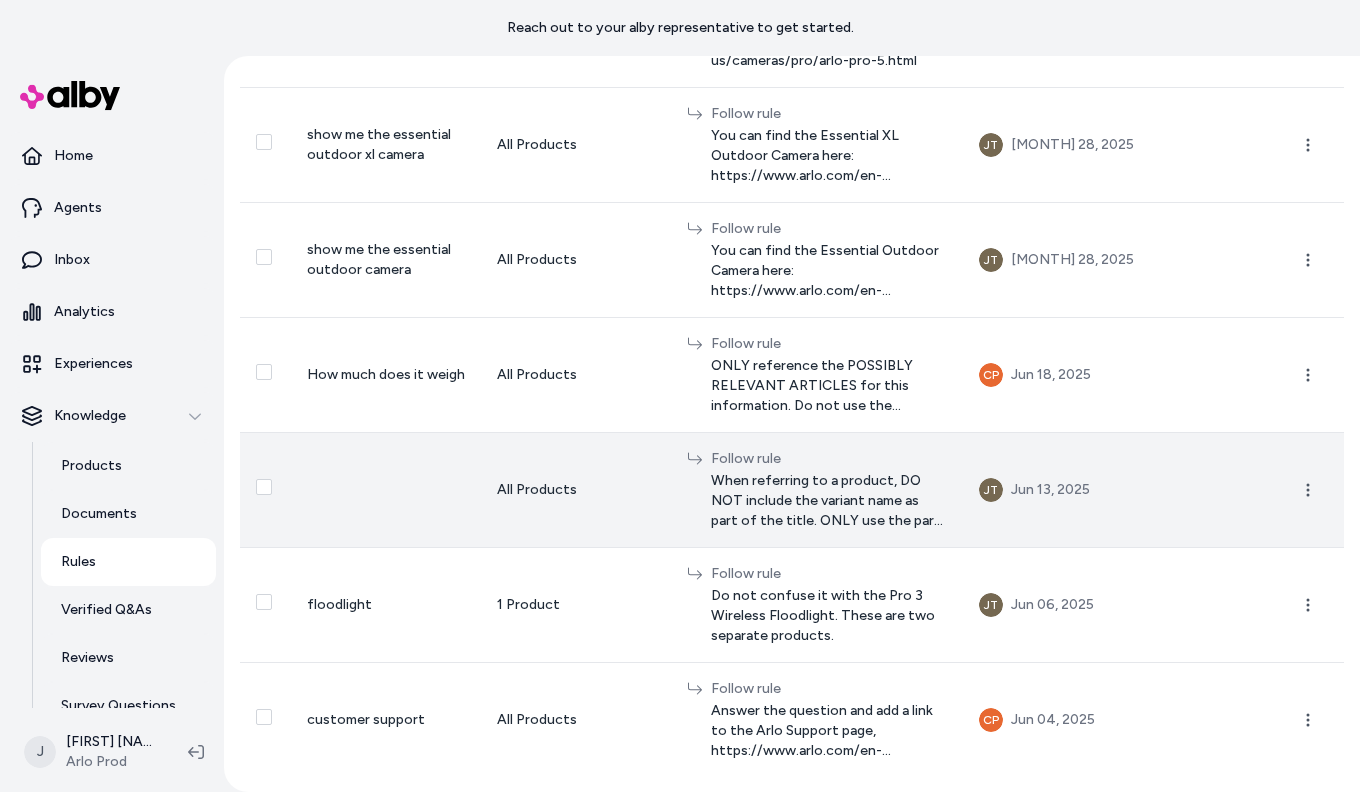 click on "When referring to a product, DO NOT include the variant name as part of the title. ONLY use the part of the title before the first "-" or "/" and simplify if possible.
Example:
Input: “Essential Outdoor – white / HD / 1 Camera”
Output: “Essential Outdoor Camera”" at bounding box center (829, 501) 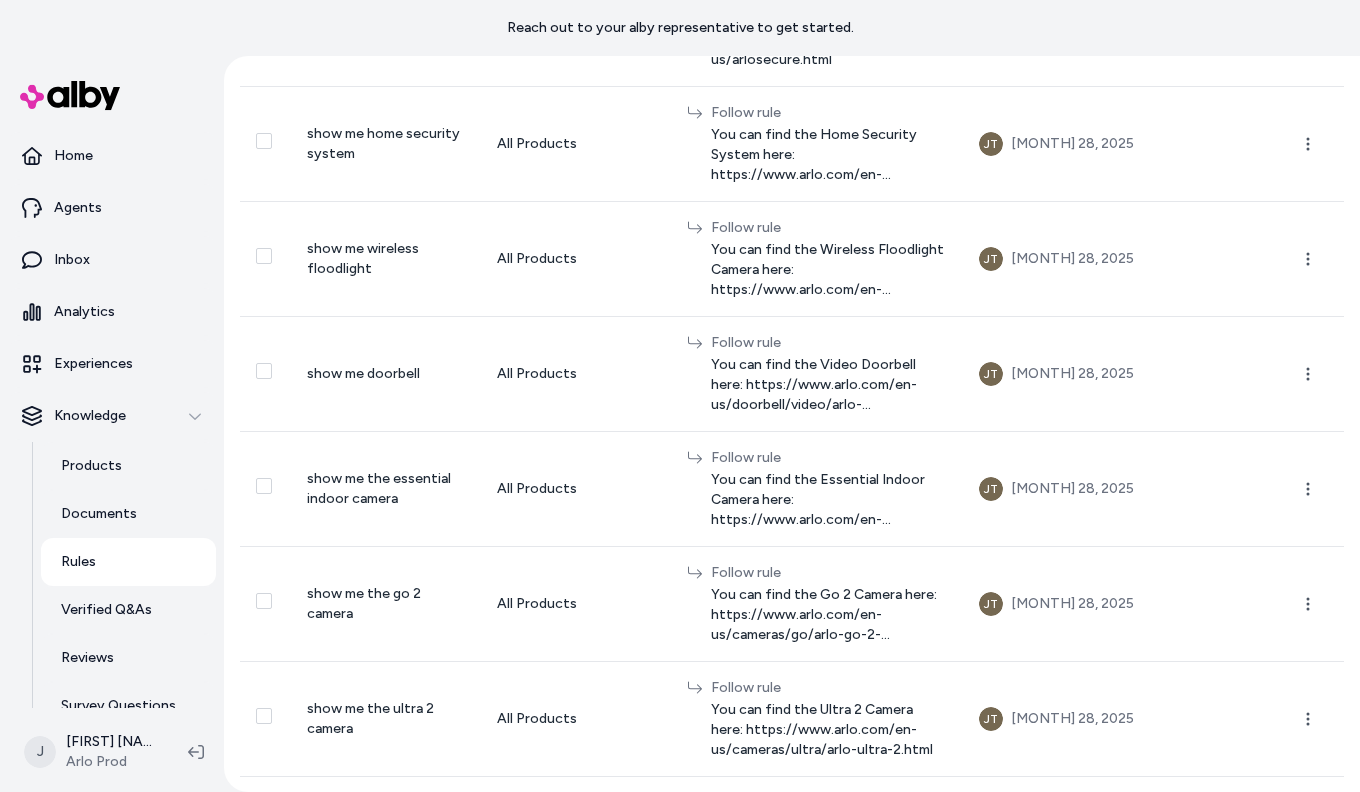 scroll, scrollTop: 0, scrollLeft: 0, axis: both 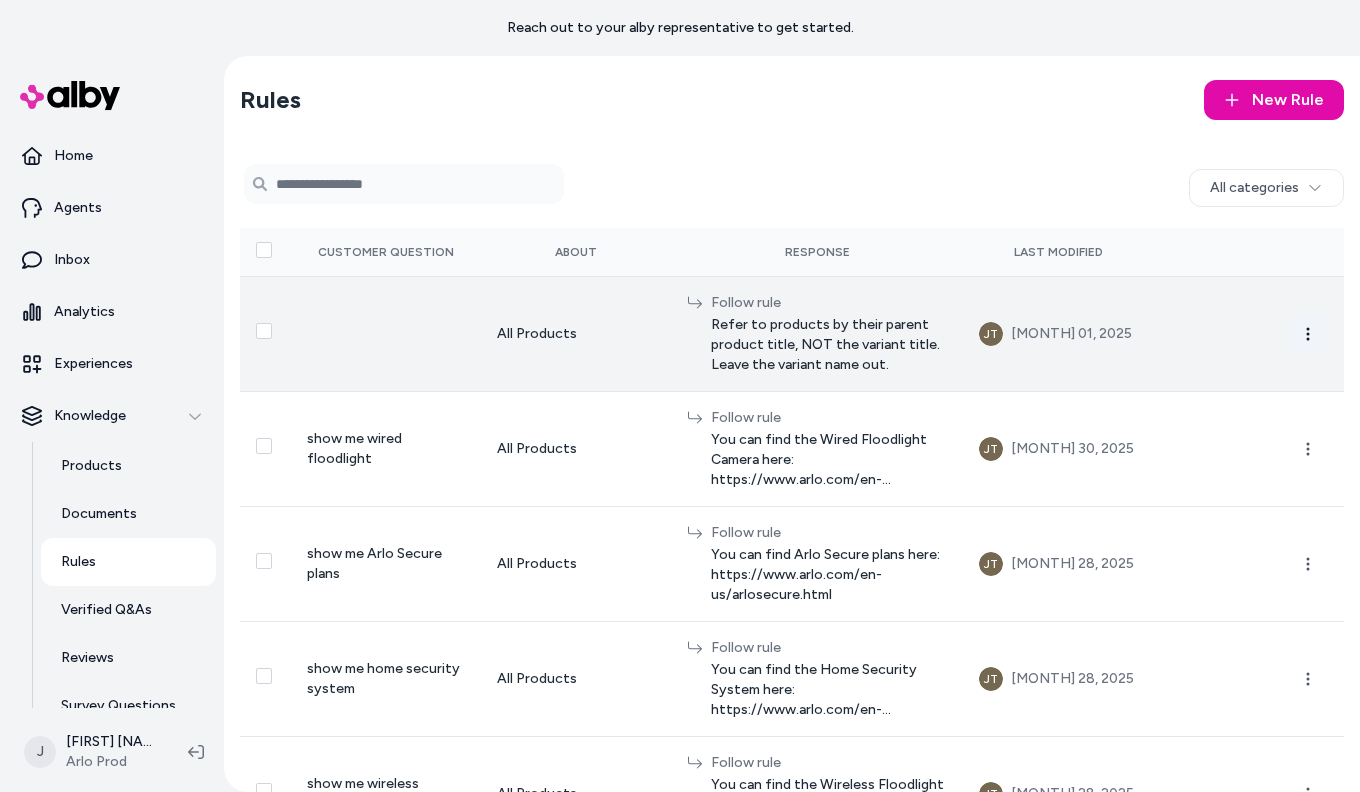 click at bounding box center (1308, 334) 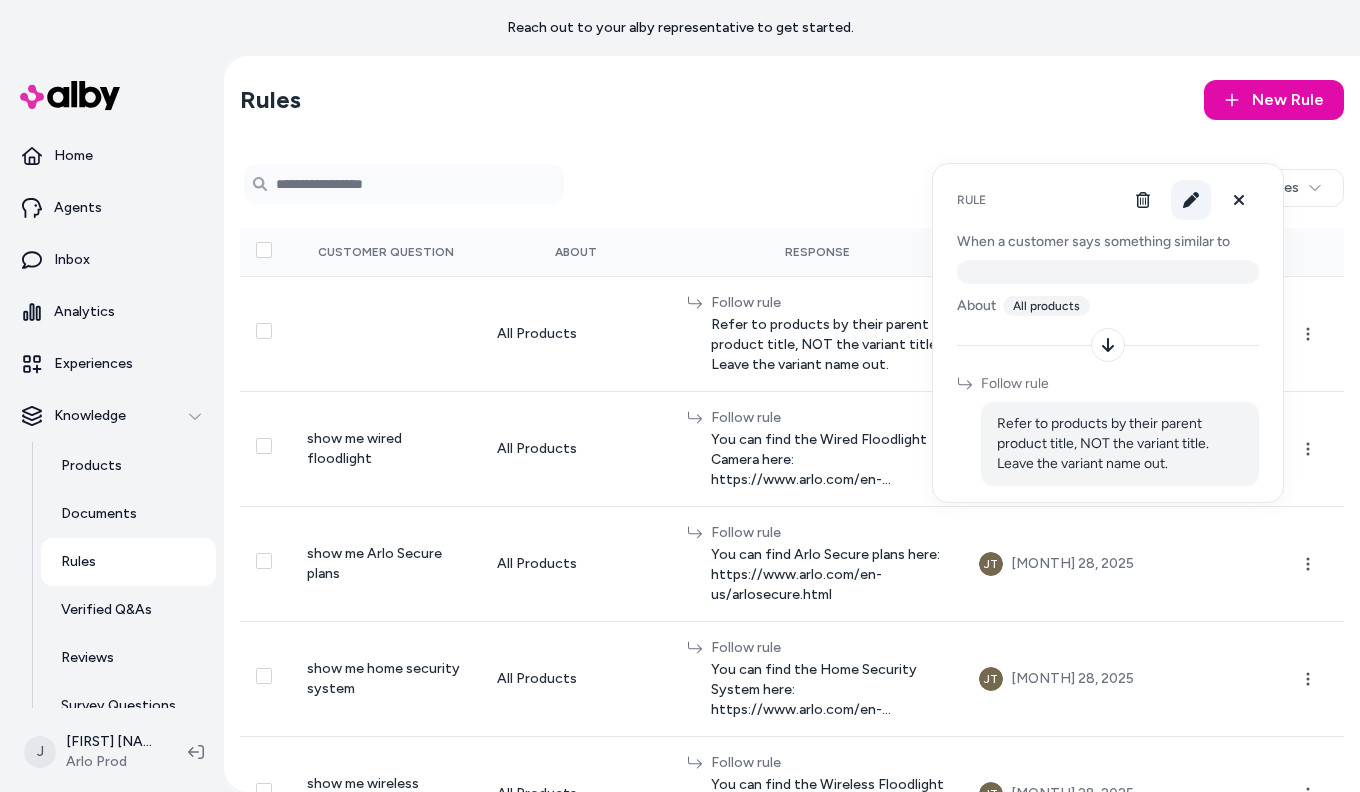 click 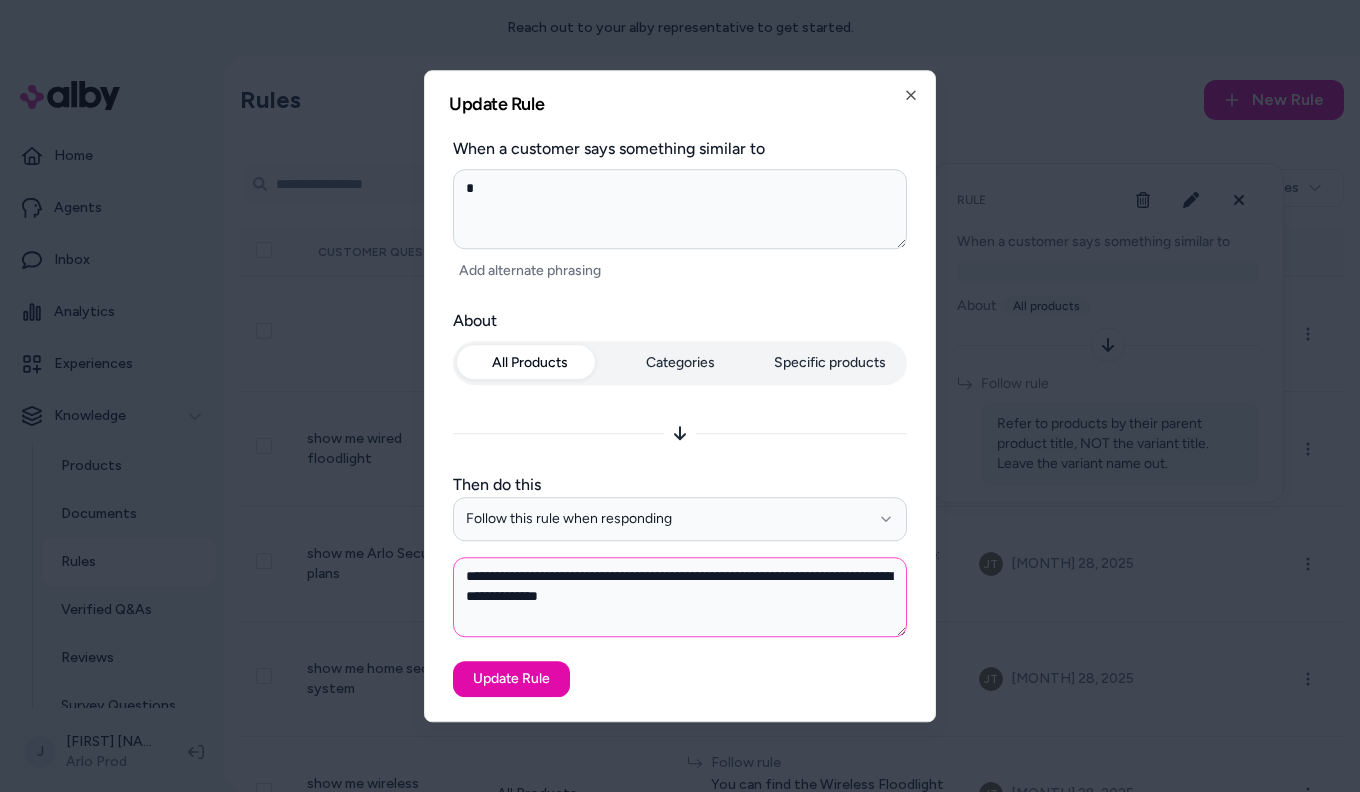 click on "**********" at bounding box center [680, 597] 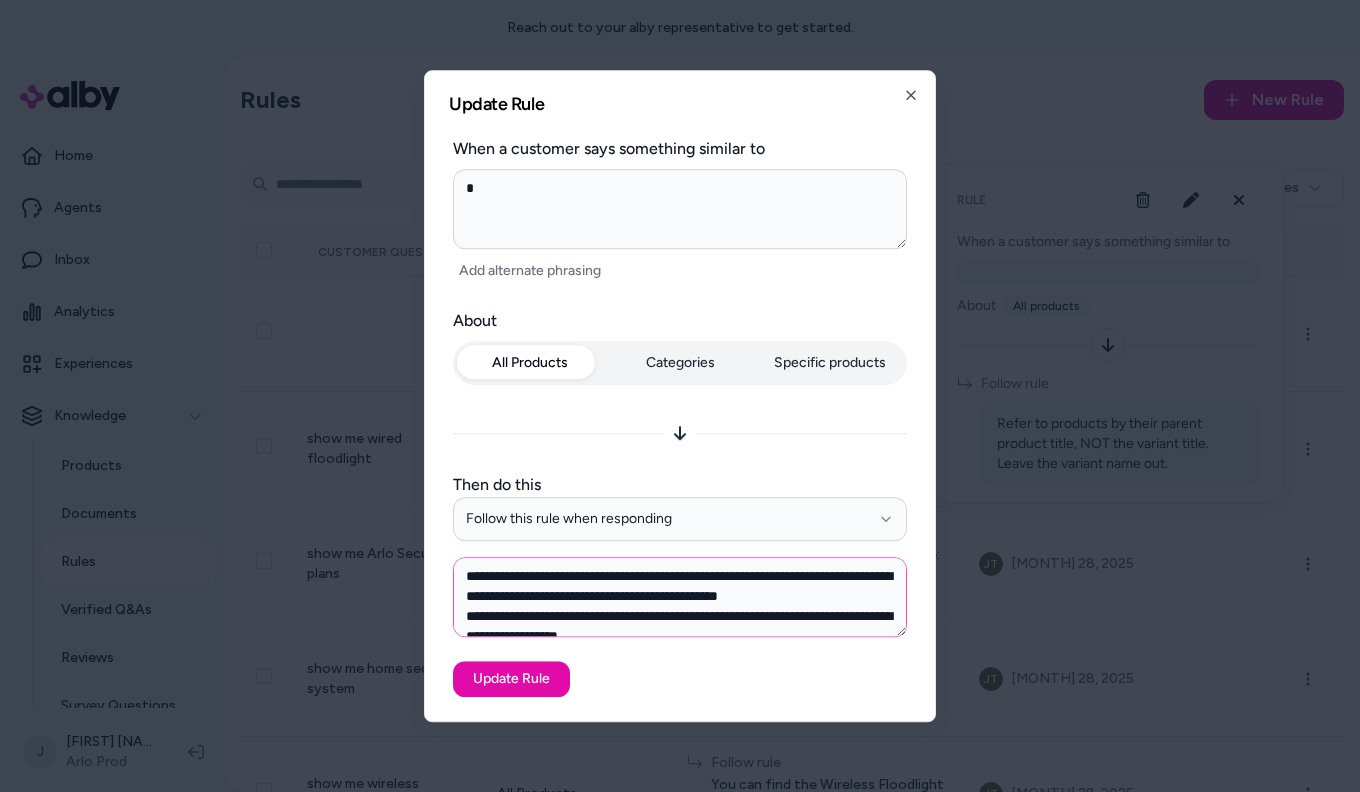 type on "**********" 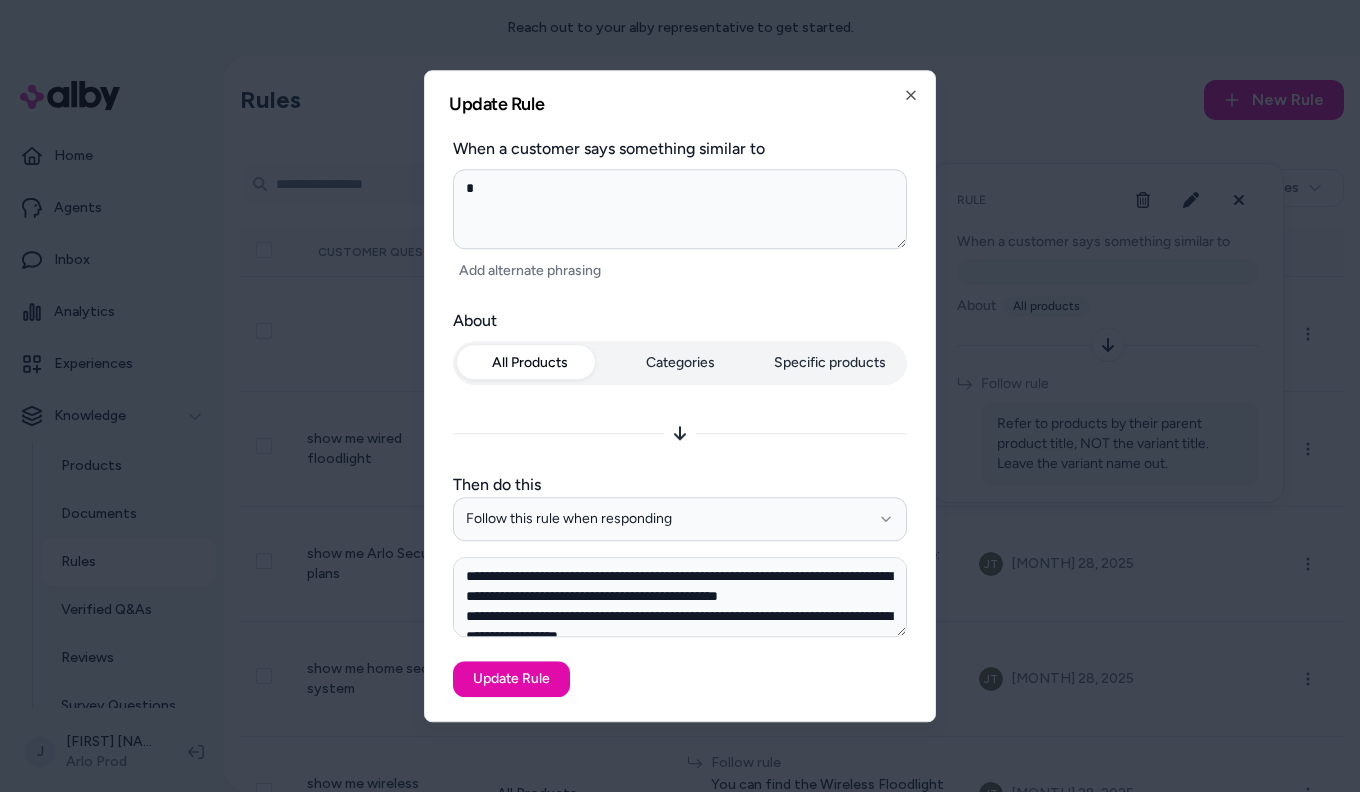 type on "*" 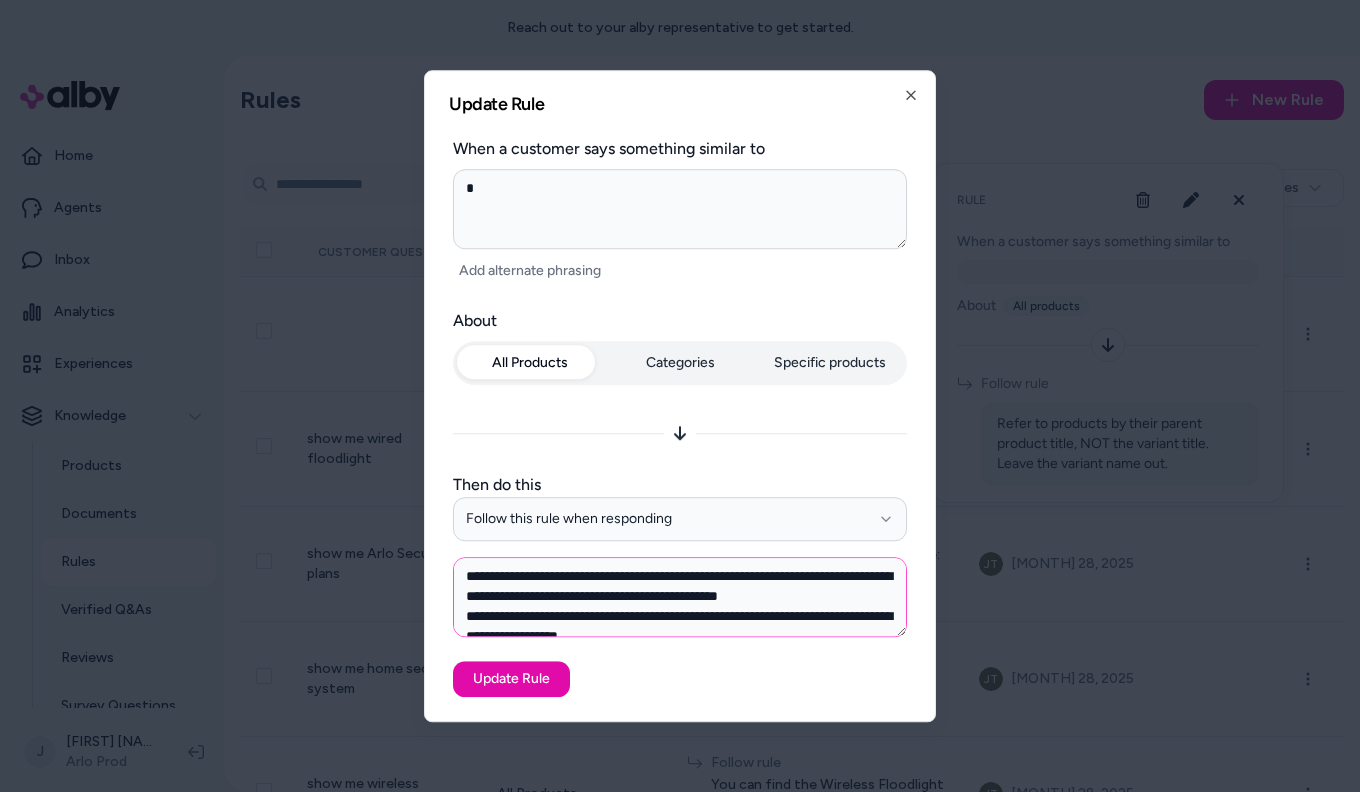 paste on "**********" 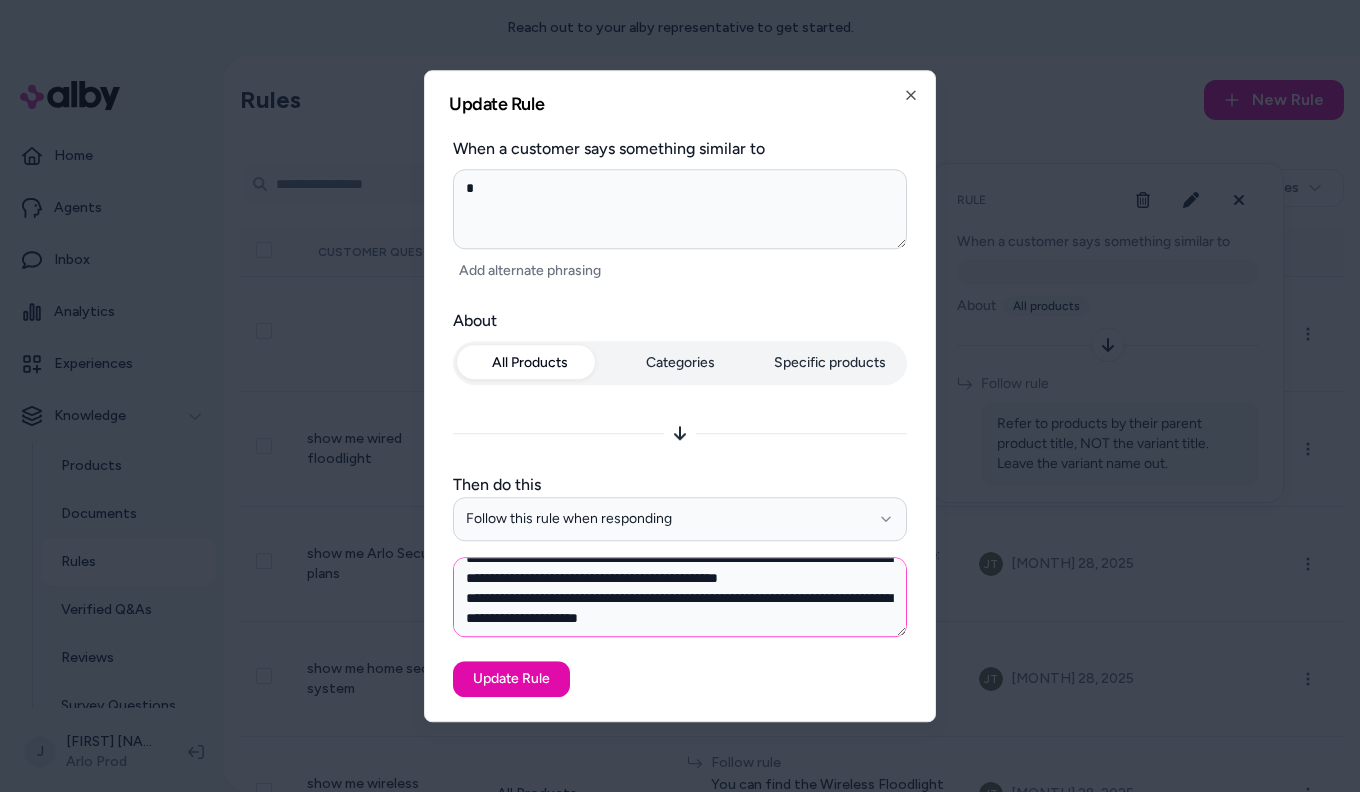 scroll, scrollTop: 18, scrollLeft: 0, axis: vertical 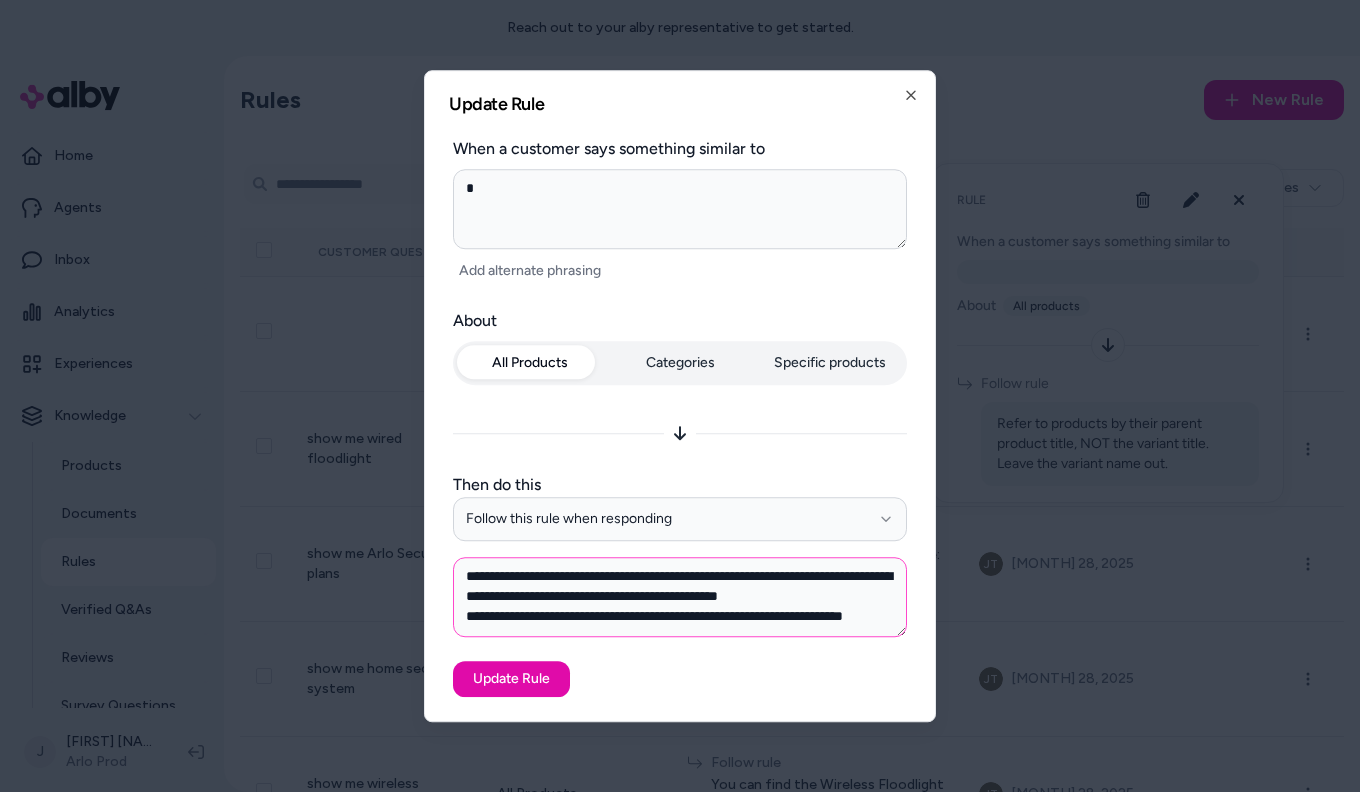 click on "**********" at bounding box center (680, 597) 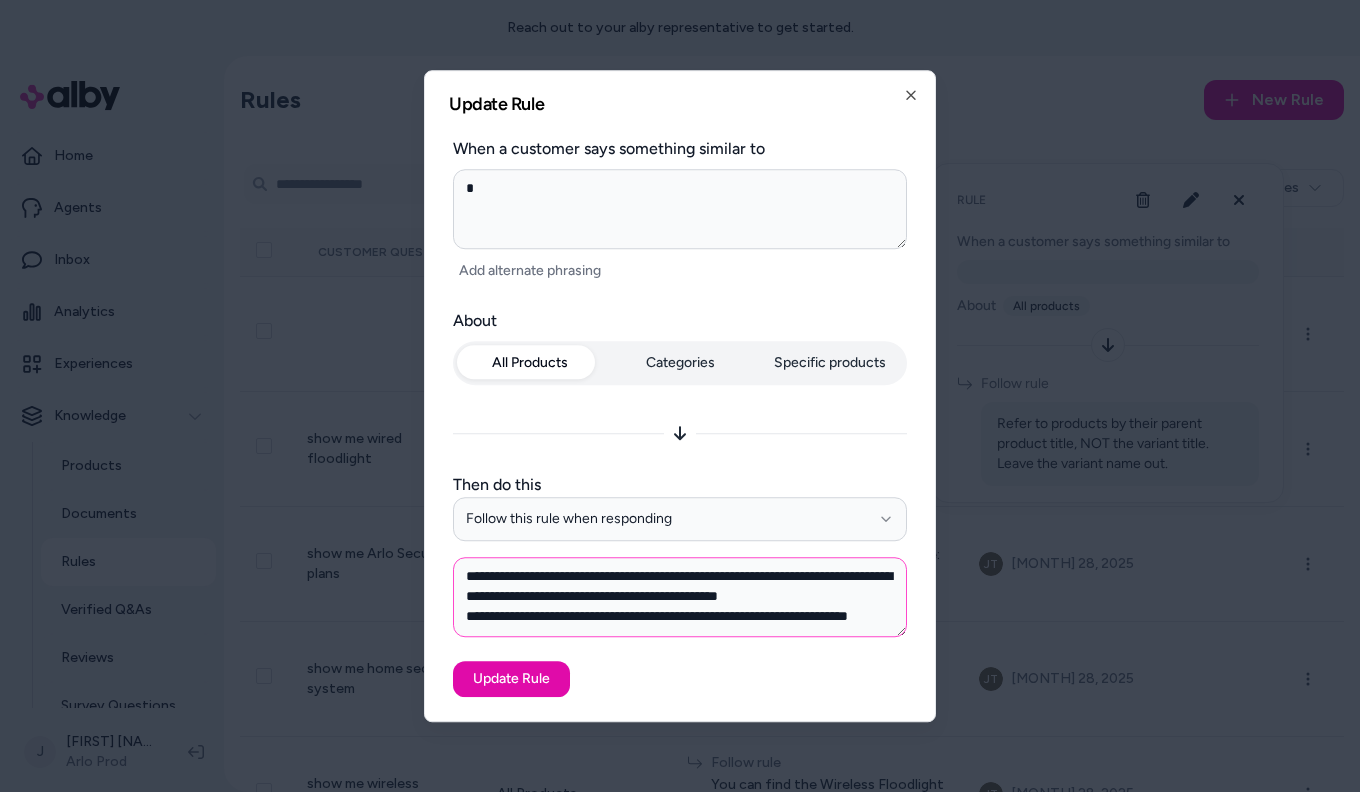 click on "**********" at bounding box center (680, 597) 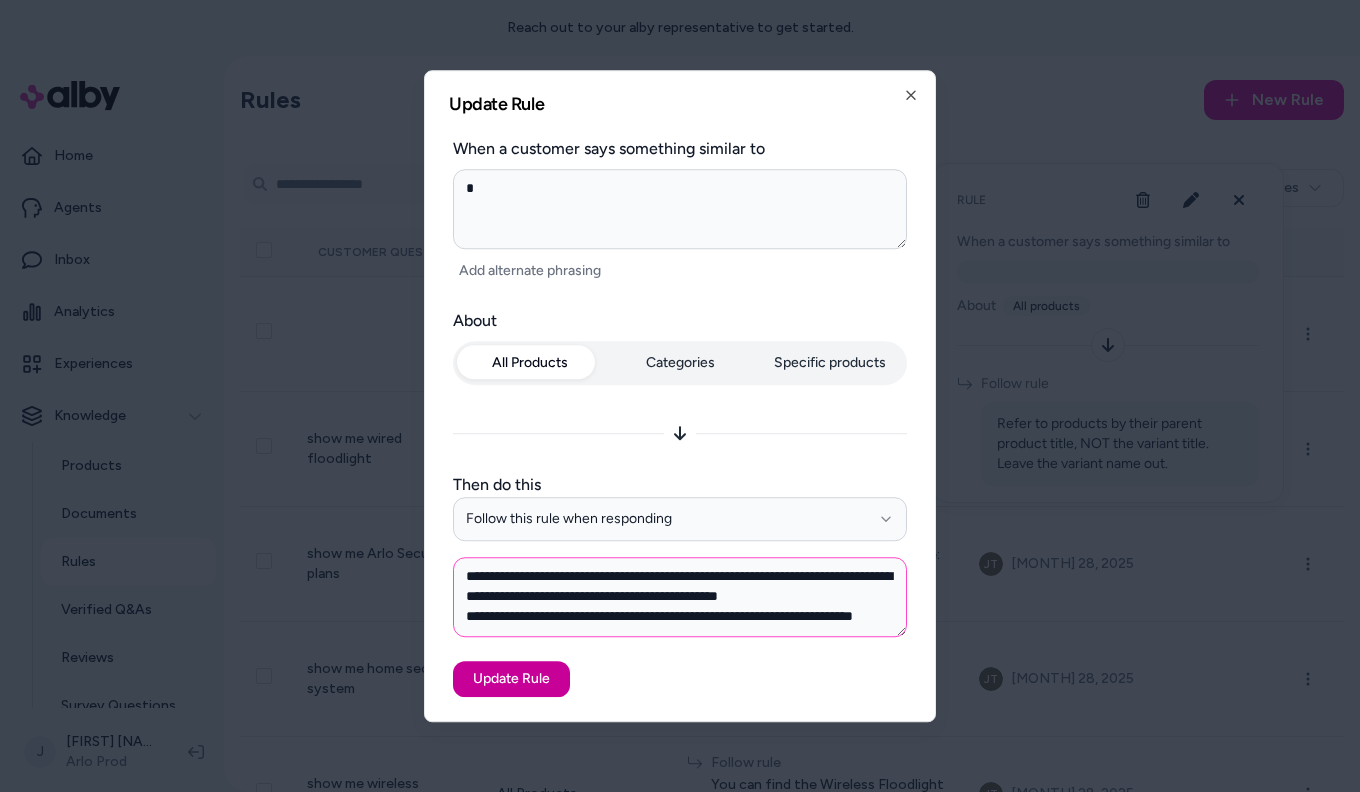 type on "**********" 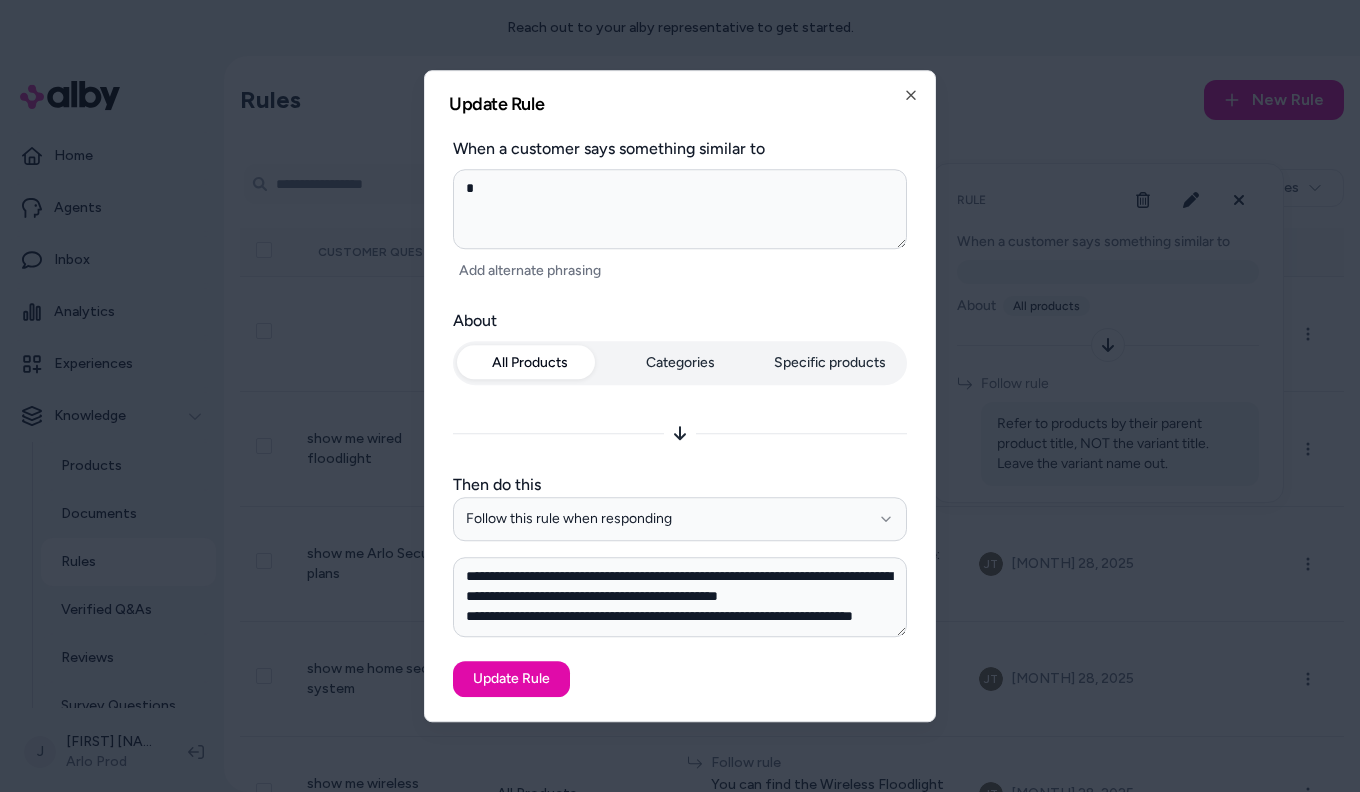 click on "Update Rule" at bounding box center [511, 679] 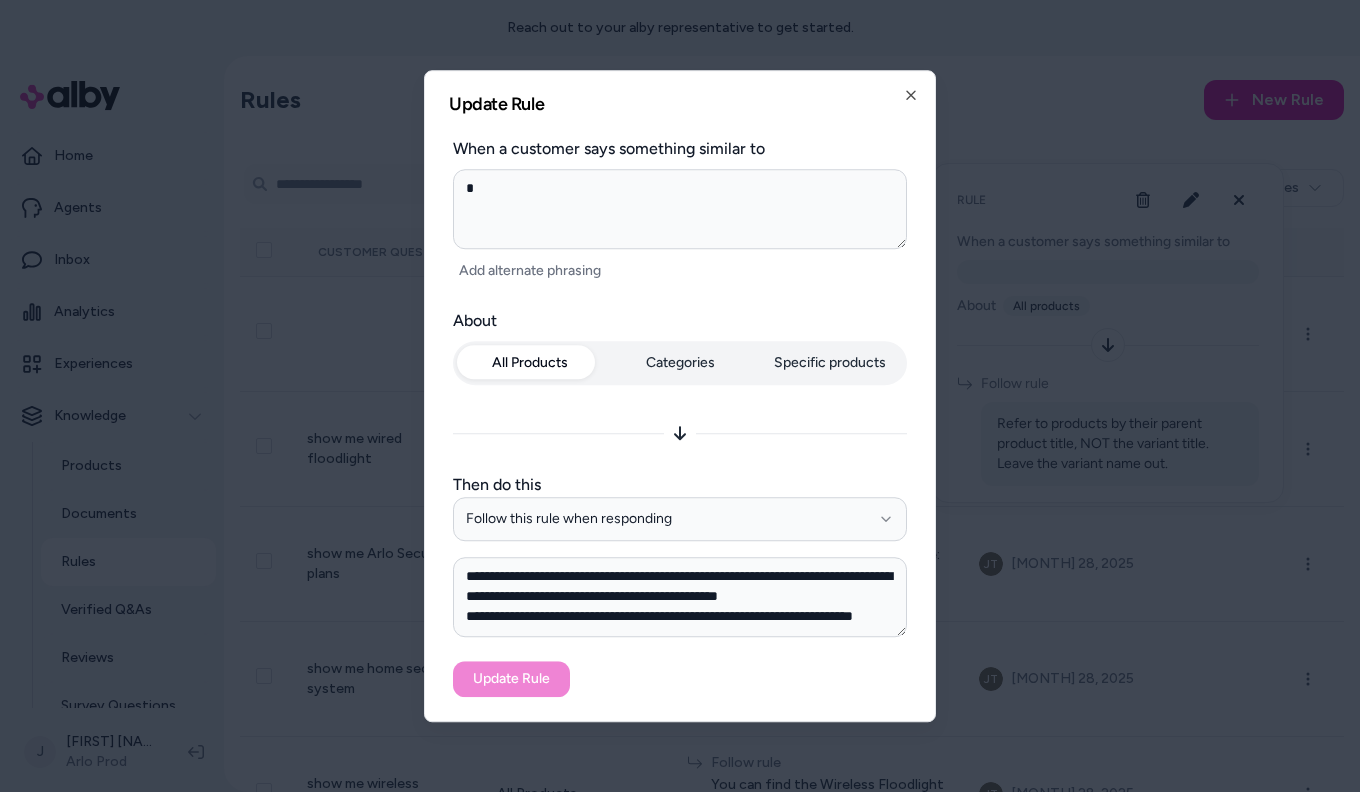 type on "*" 